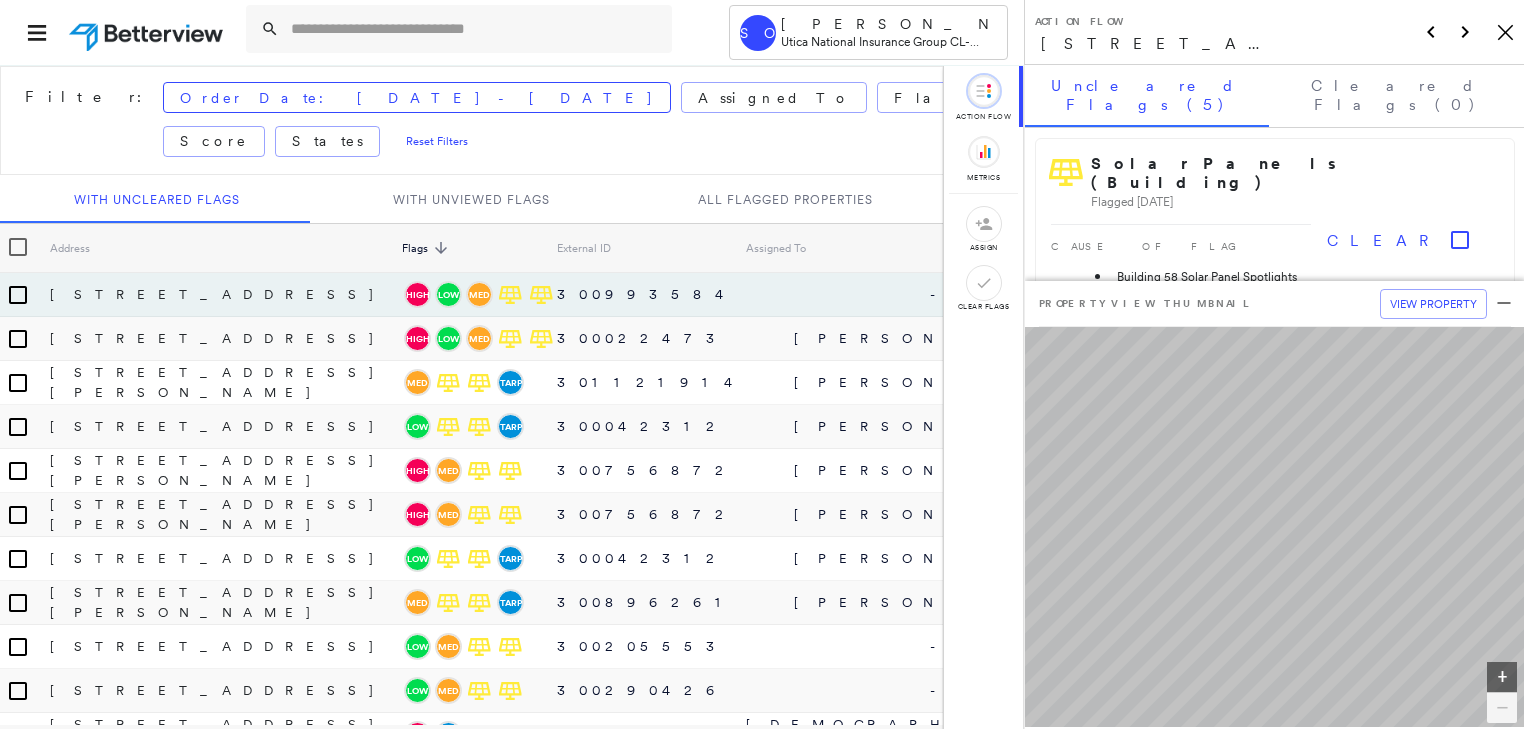 scroll, scrollTop: 0, scrollLeft: 0, axis: both 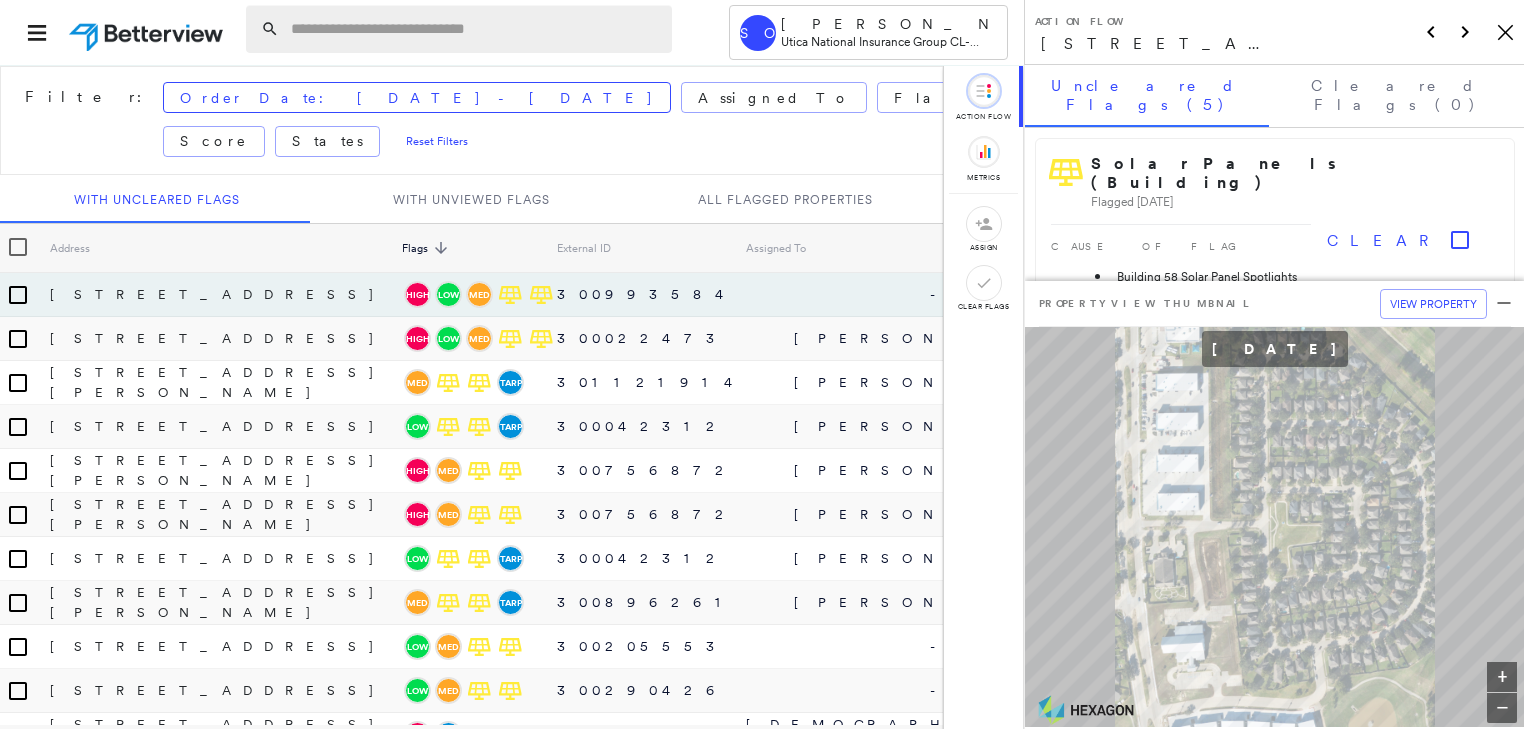 click at bounding box center [475, 29] 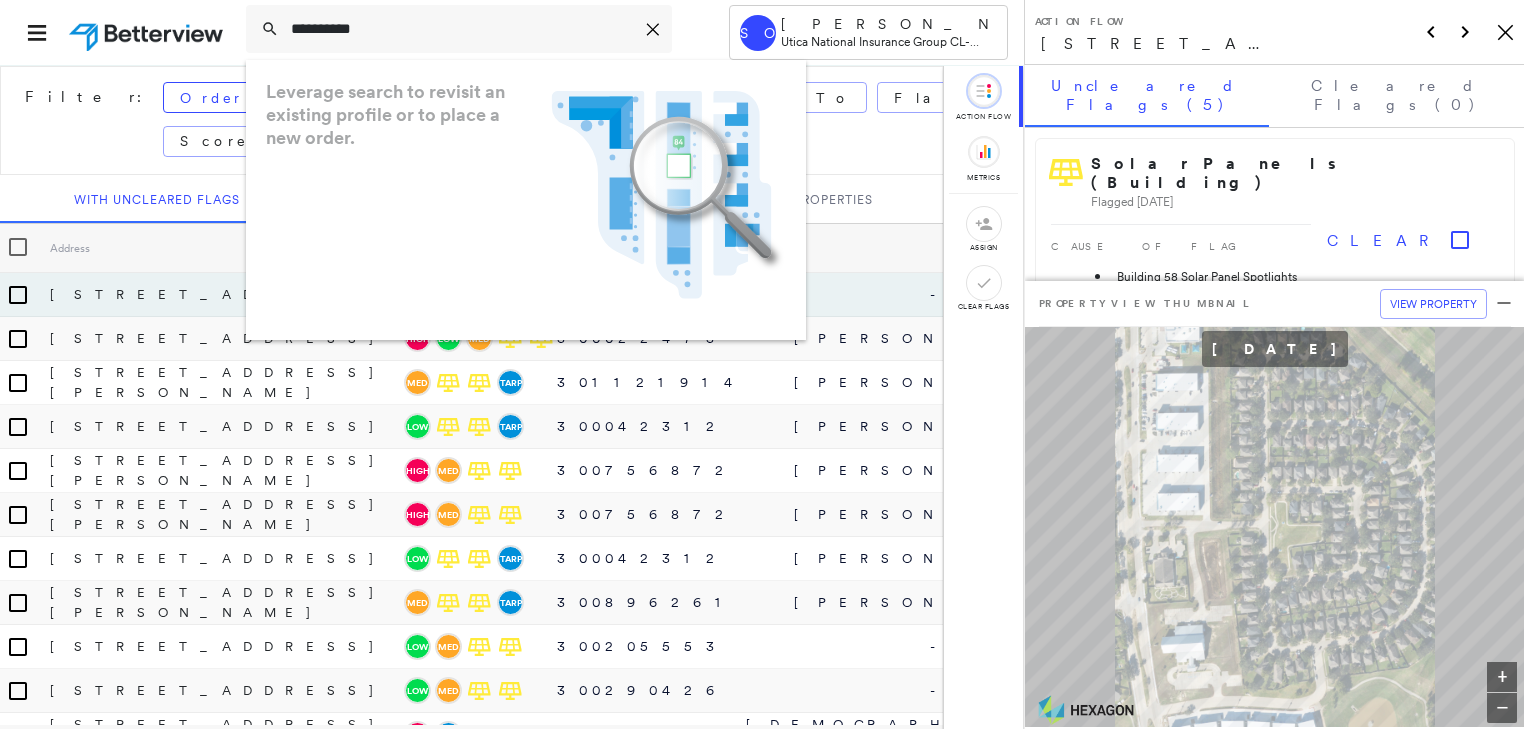 type on "**********" 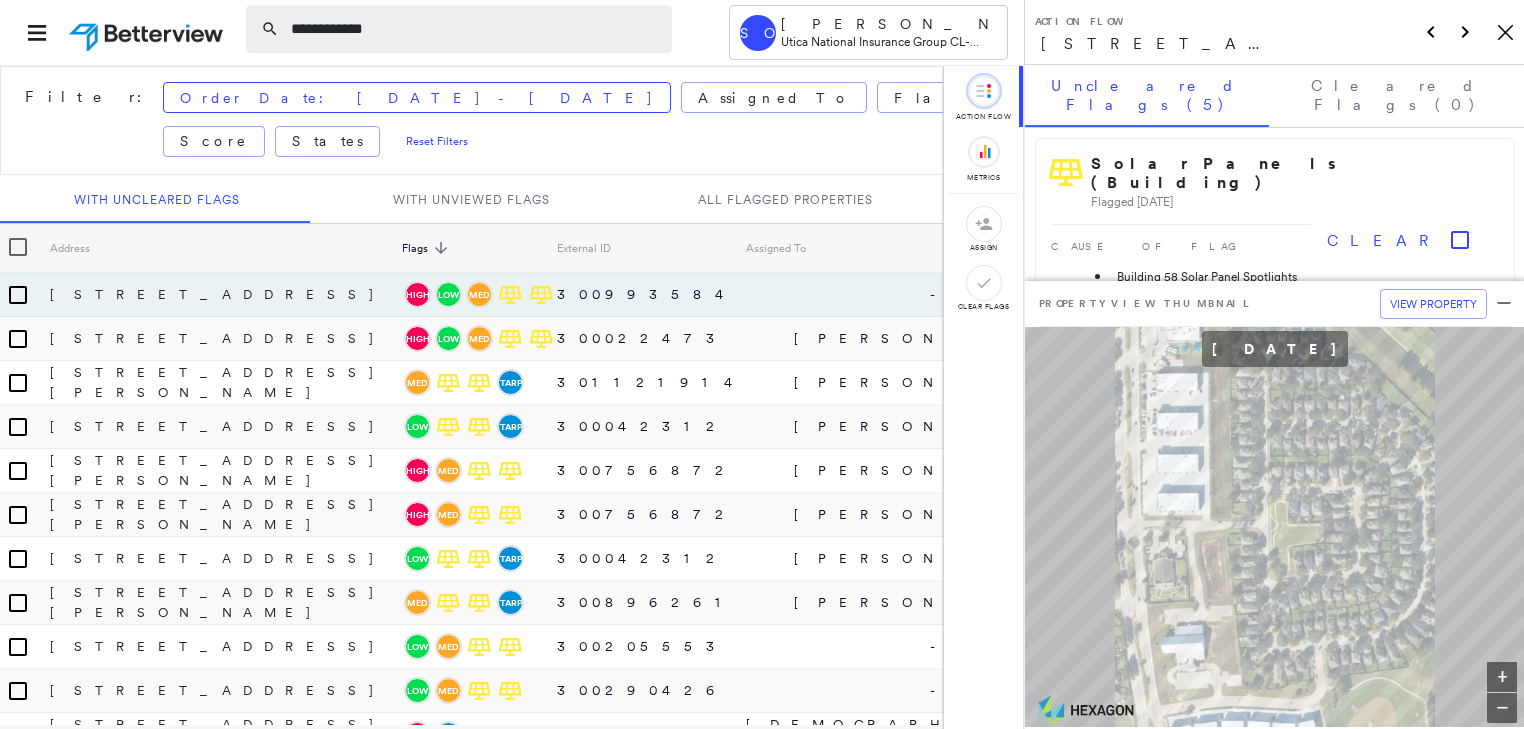 drag, startPoint x: 408, startPoint y: 31, endPoint x: 319, endPoint y: 38, distance: 89.27486 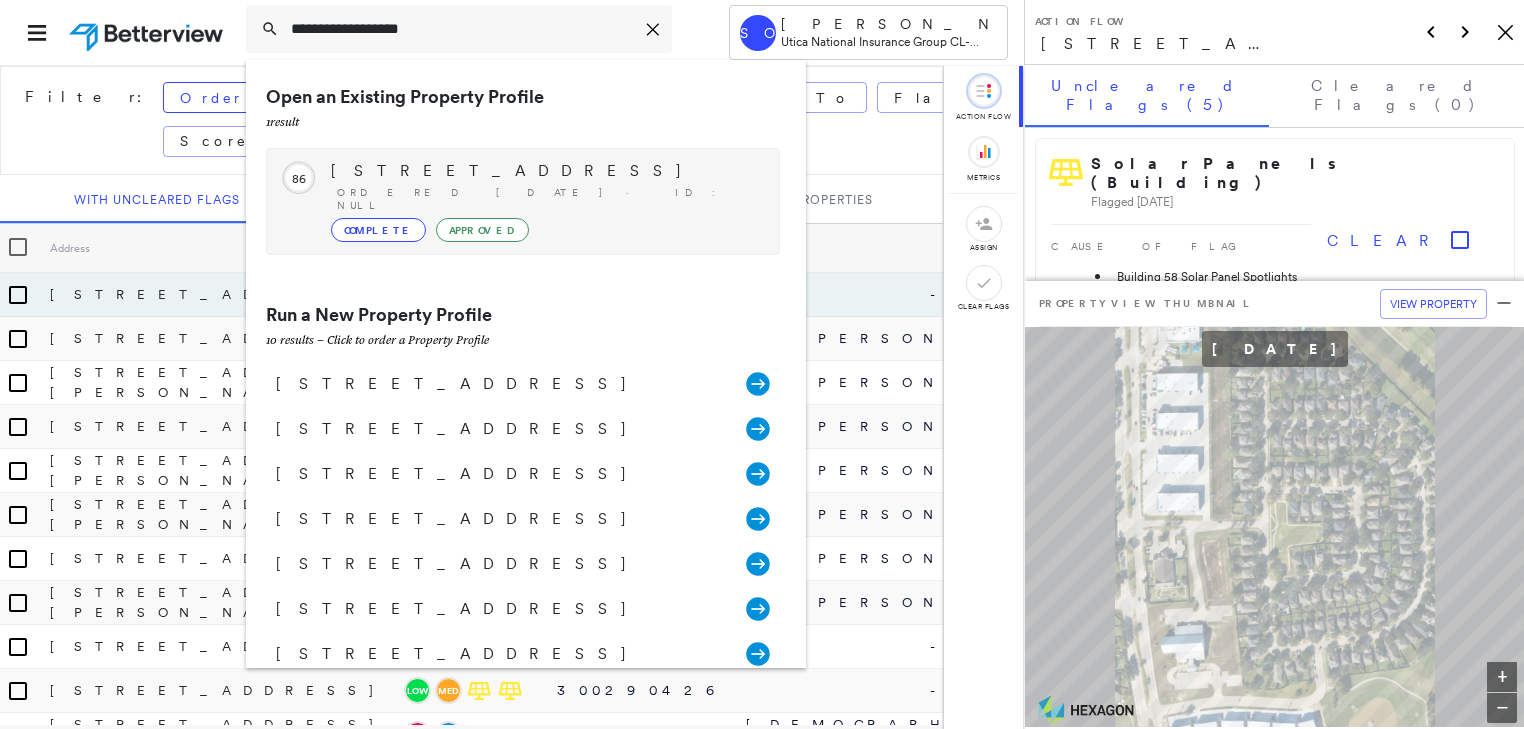 type on "**********" 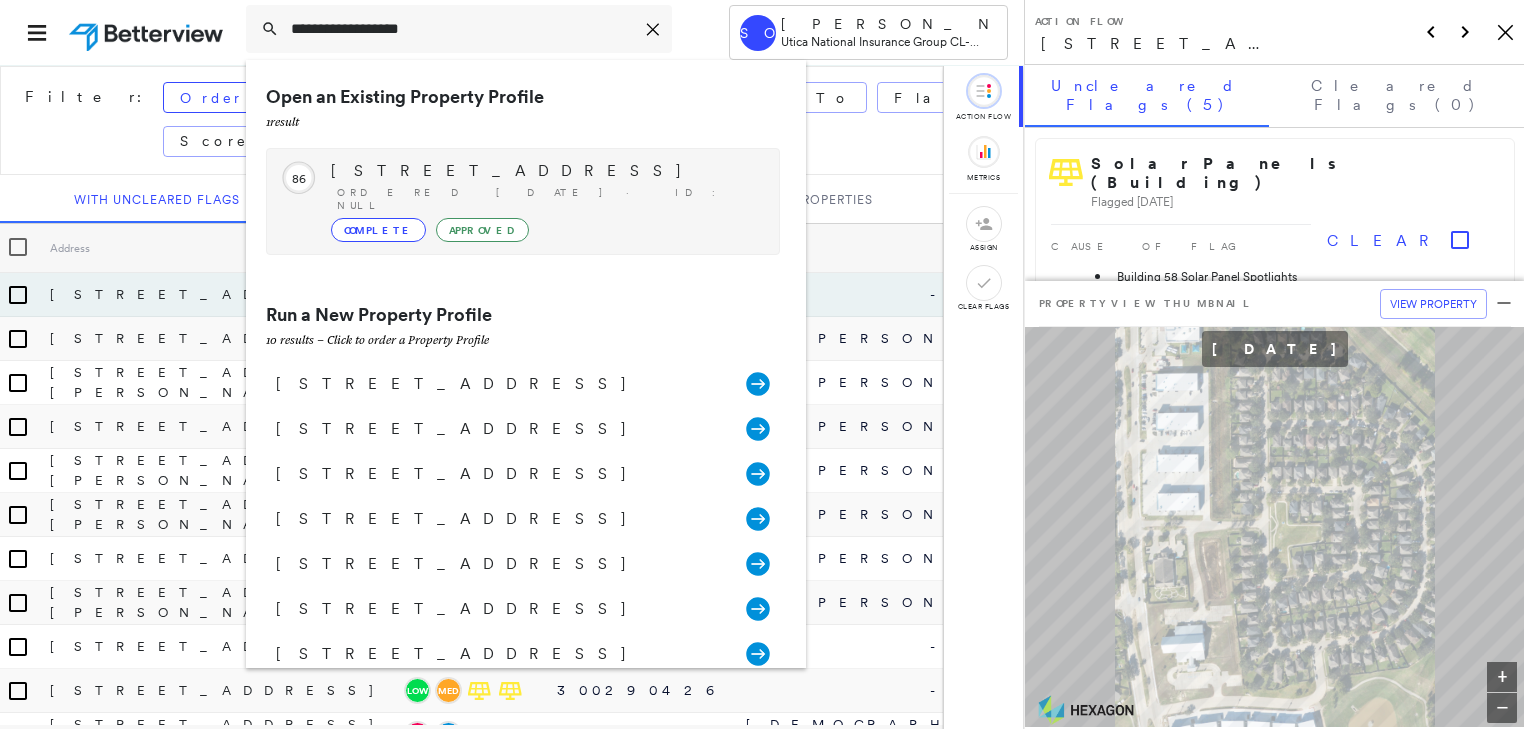 click on "[STREET_ADDRESS]" at bounding box center (545, 171) 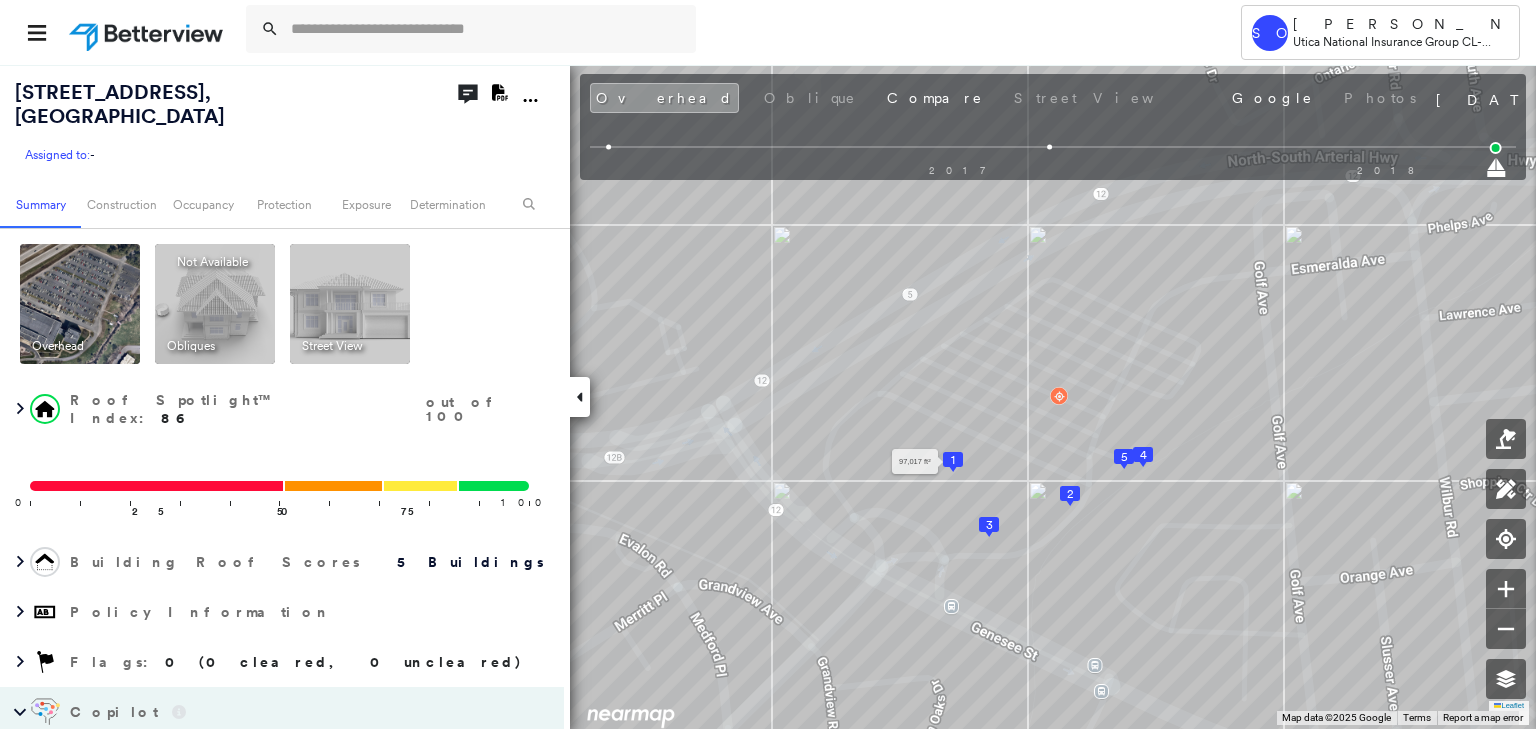 click on "1" at bounding box center [953, 460] 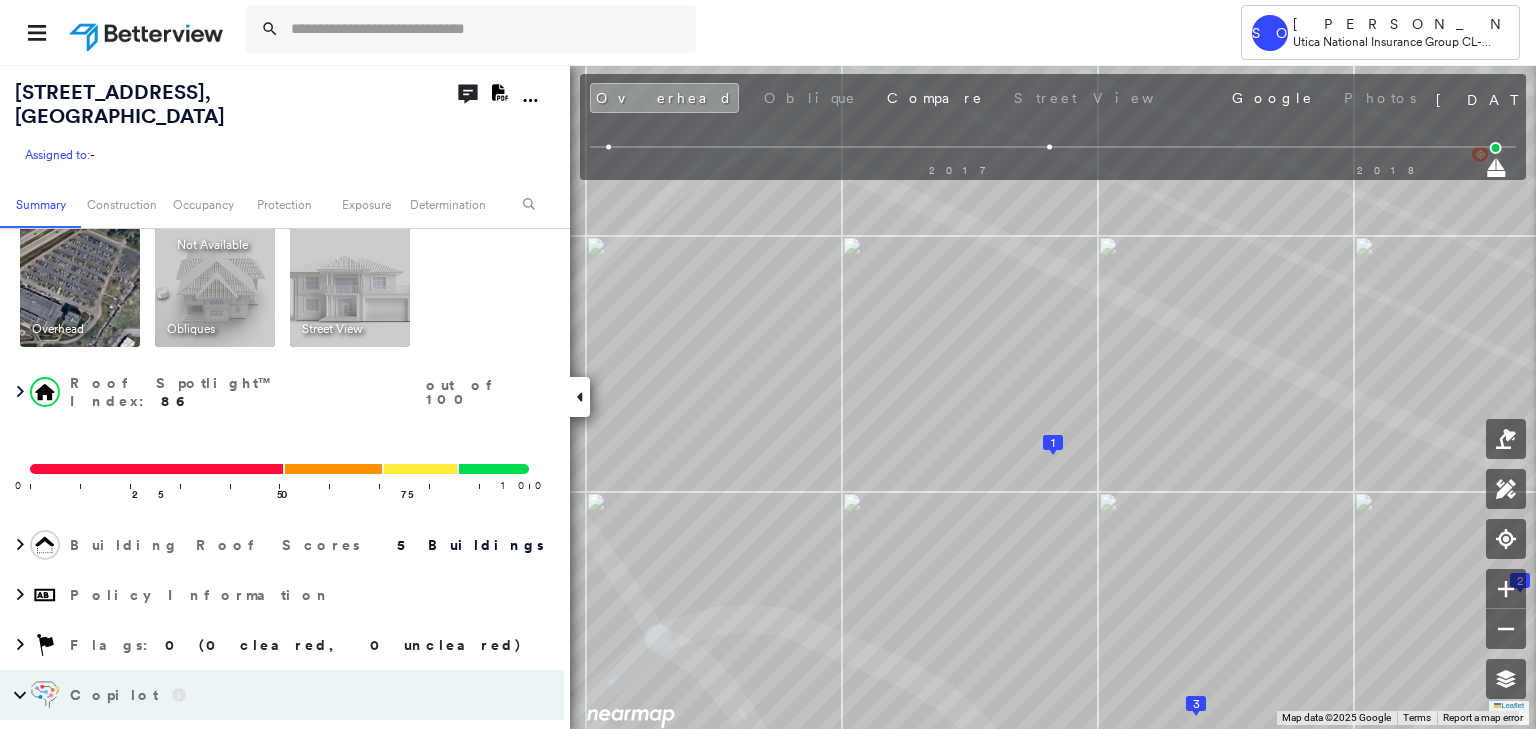 scroll, scrollTop: 0, scrollLeft: 0, axis: both 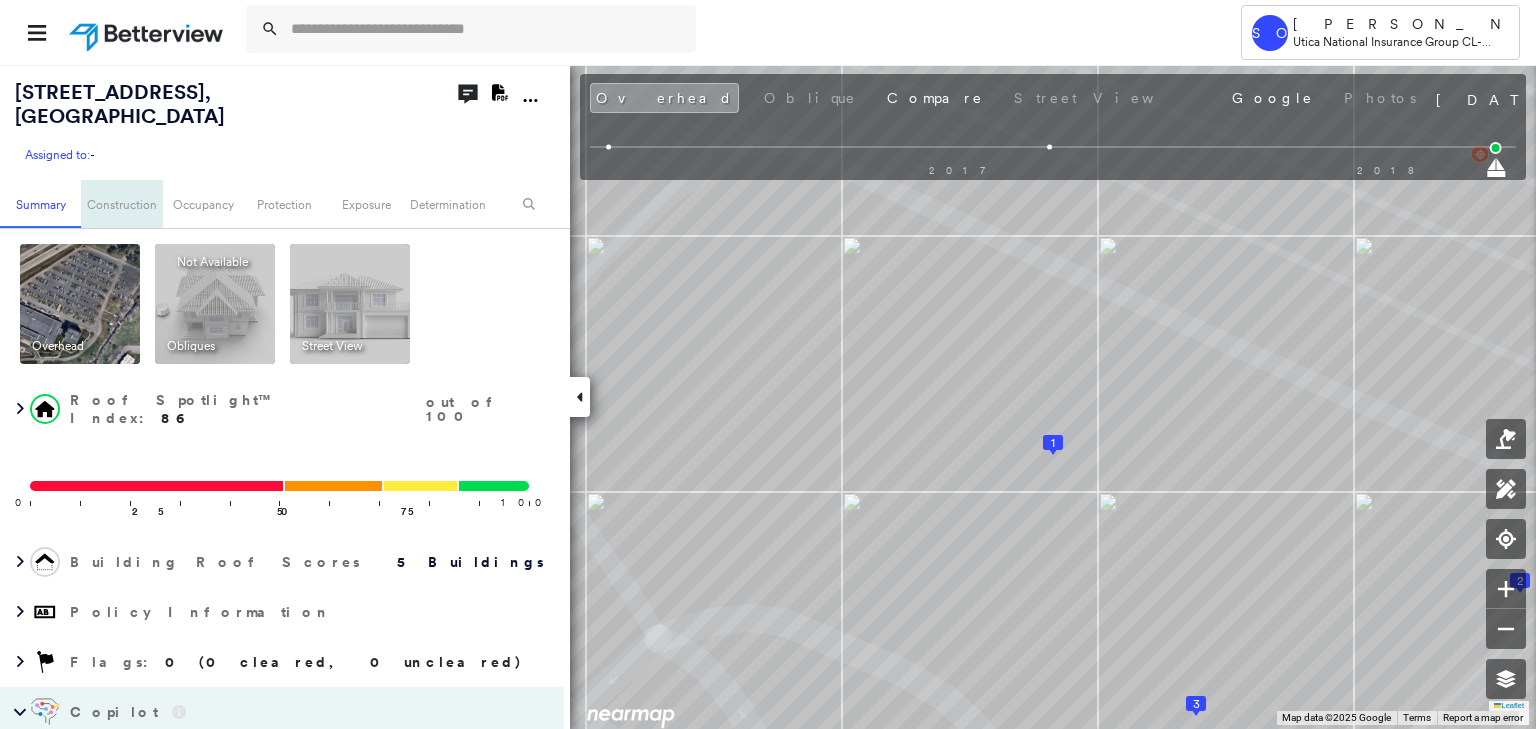 click on "Construction" at bounding box center (121, 204) 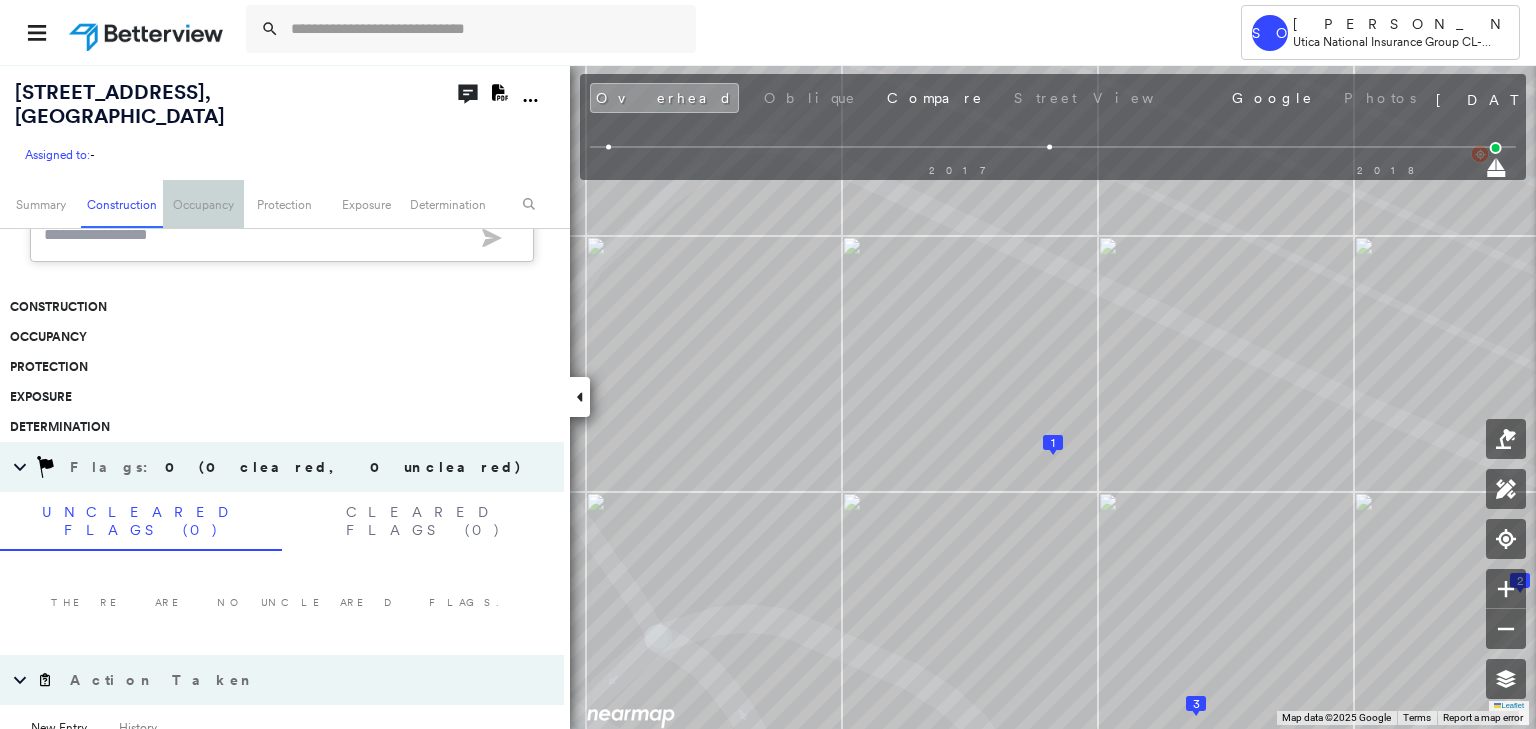 click on "Occupancy" at bounding box center [203, 204] 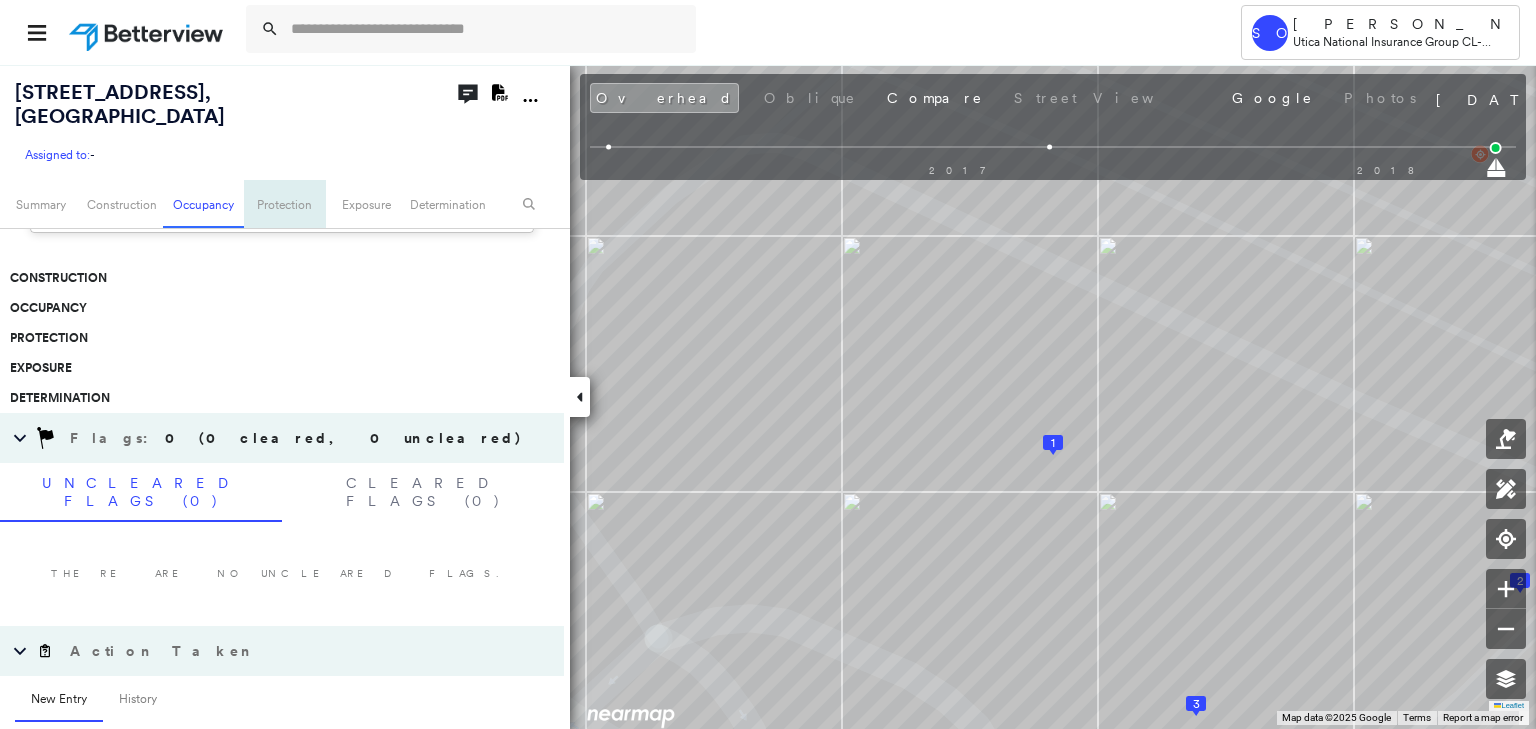 click on "Protection" at bounding box center (284, 204) 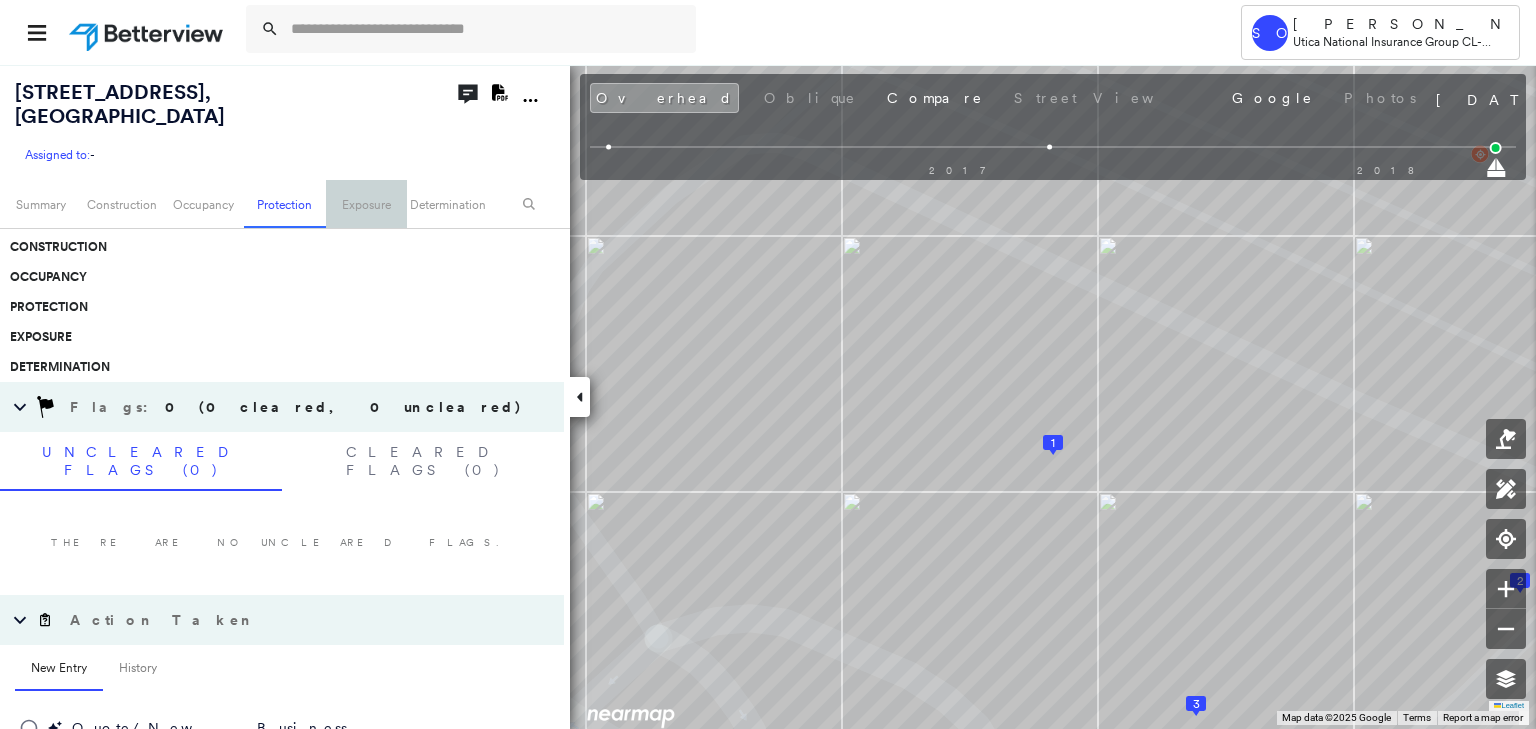 click on "Exposure" at bounding box center (366, 204) 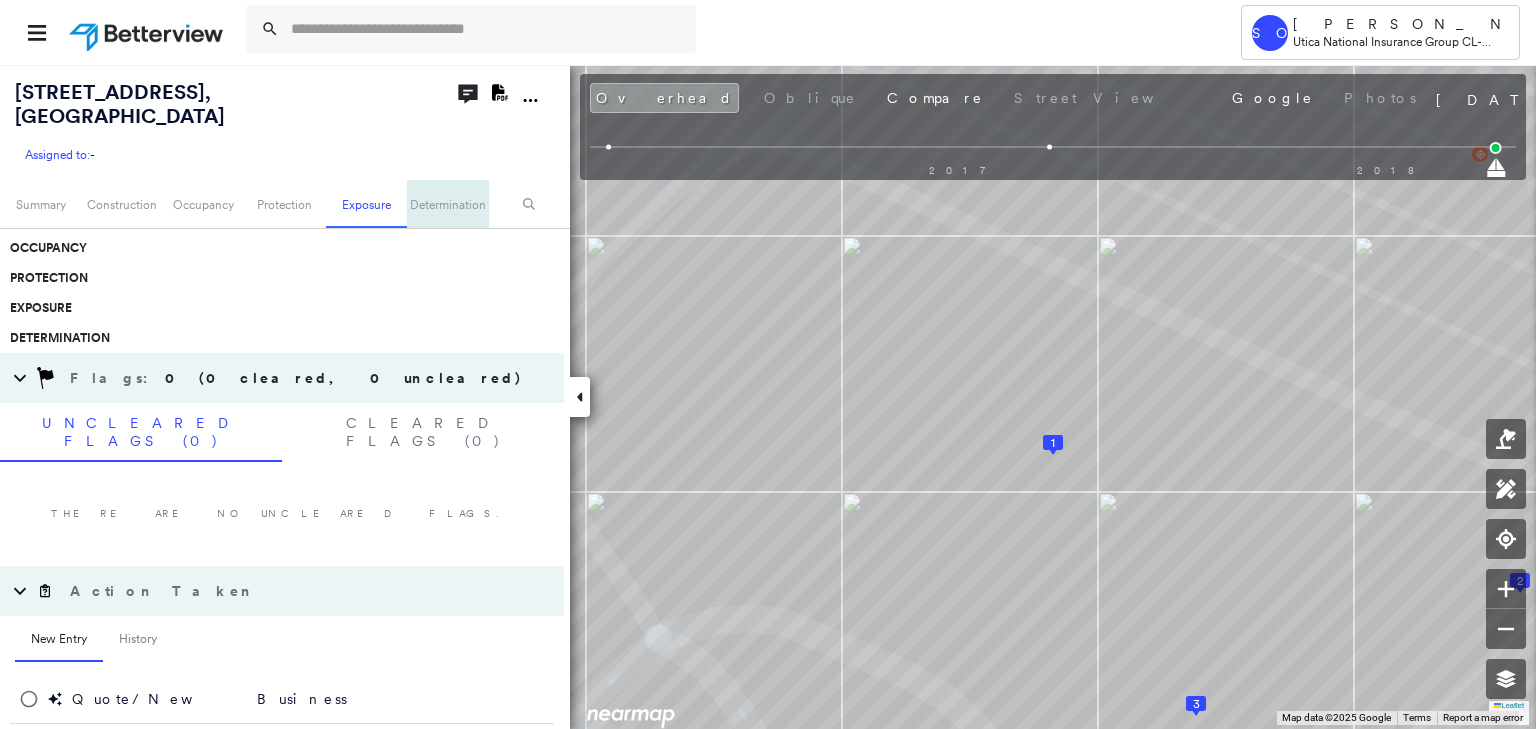 click on "Determination" at bounding box center (447, 204) 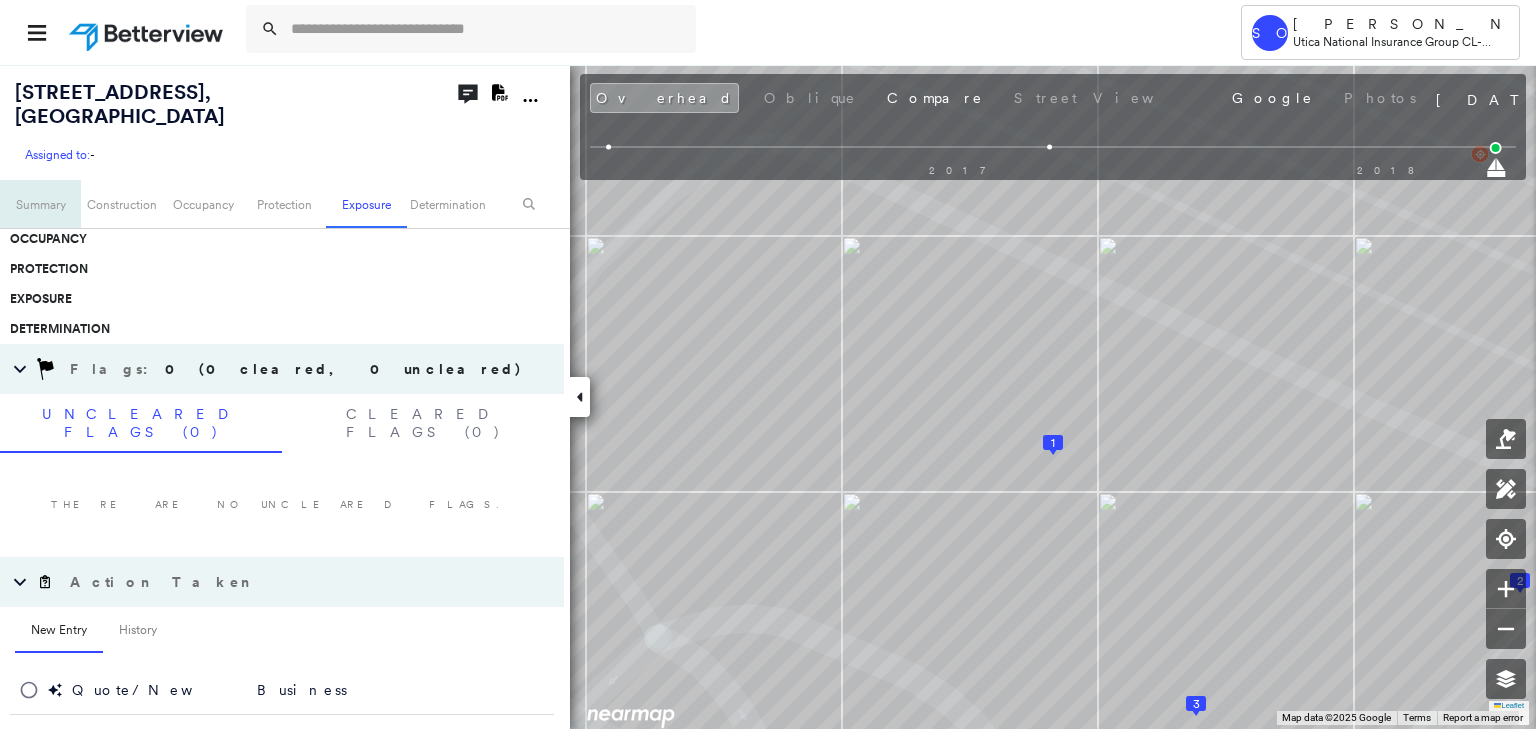 click on "Summary" at bounding box center [40, 204] 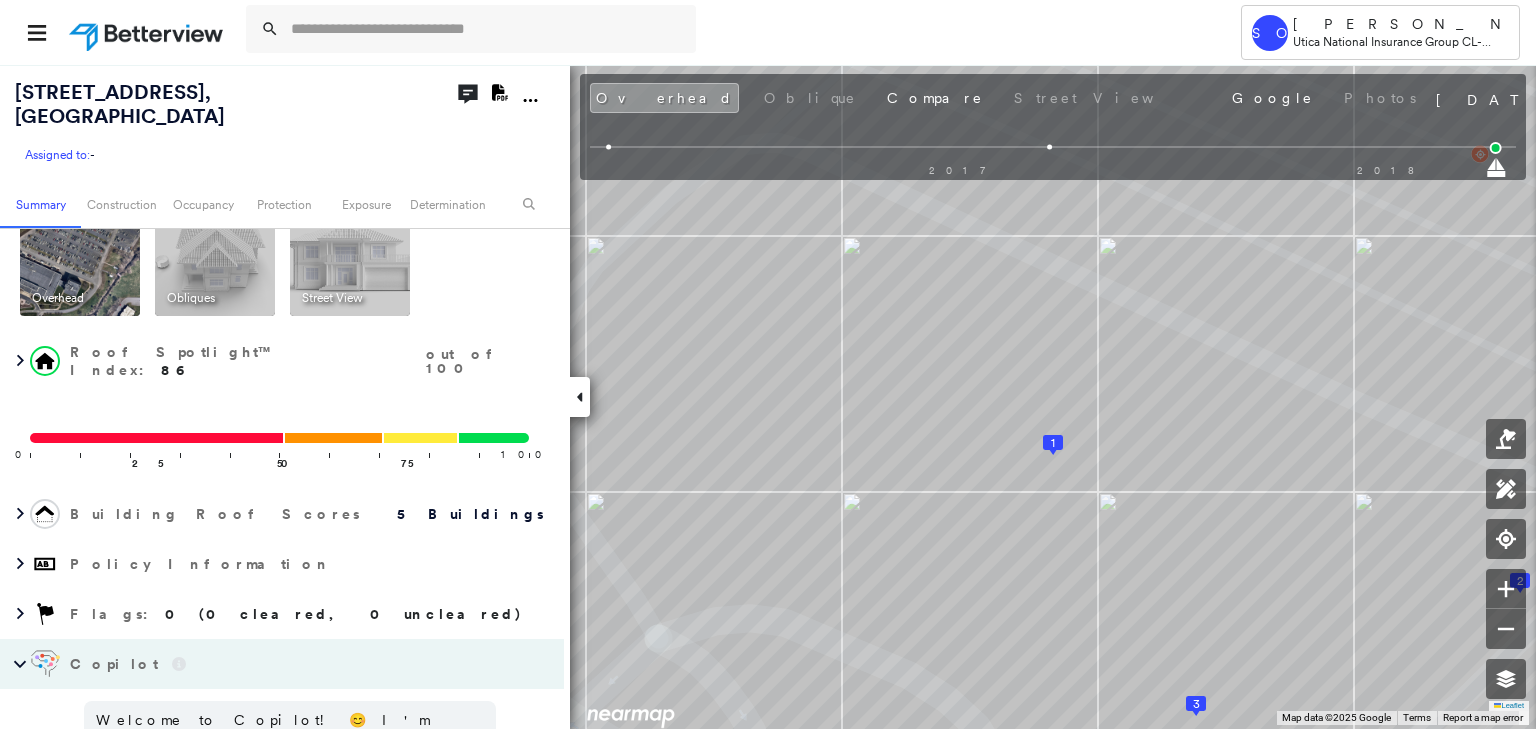 scroll, scrollTop: 35, scrollLeft: 0, axis: vertical 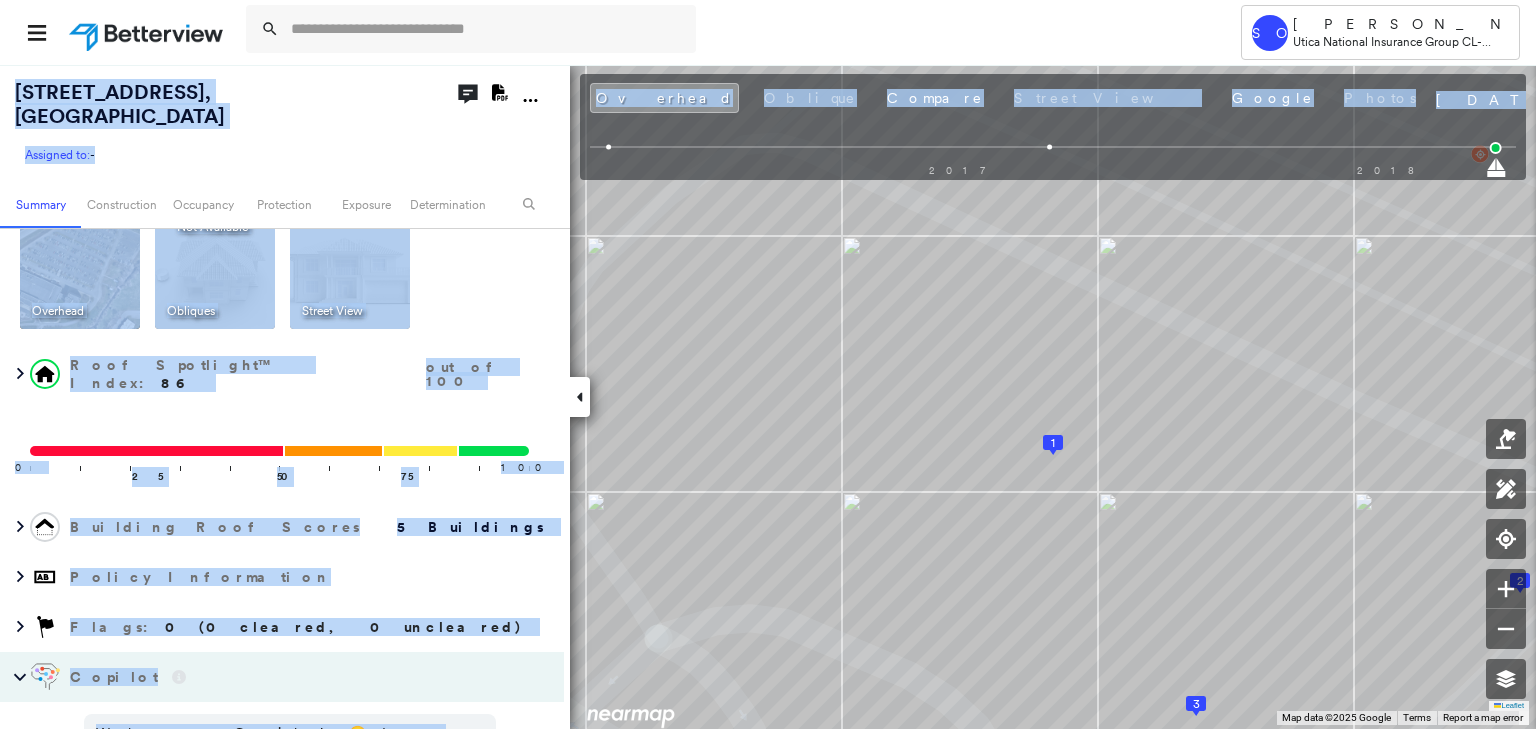 drag, startPoint x: 1496, startPoint y: 149, endPoint x: 1563, endPoint y: 153, distance: 67.11929 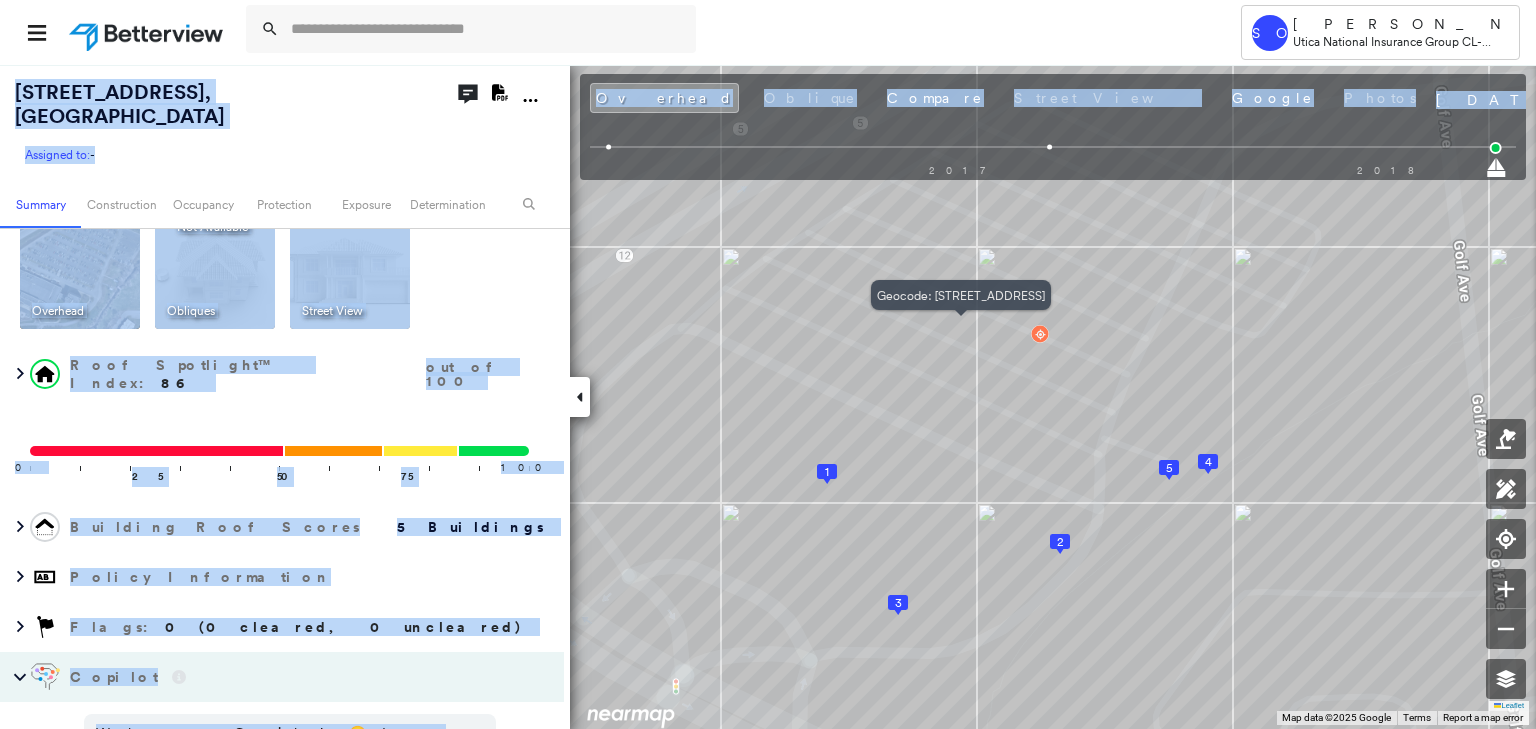 click 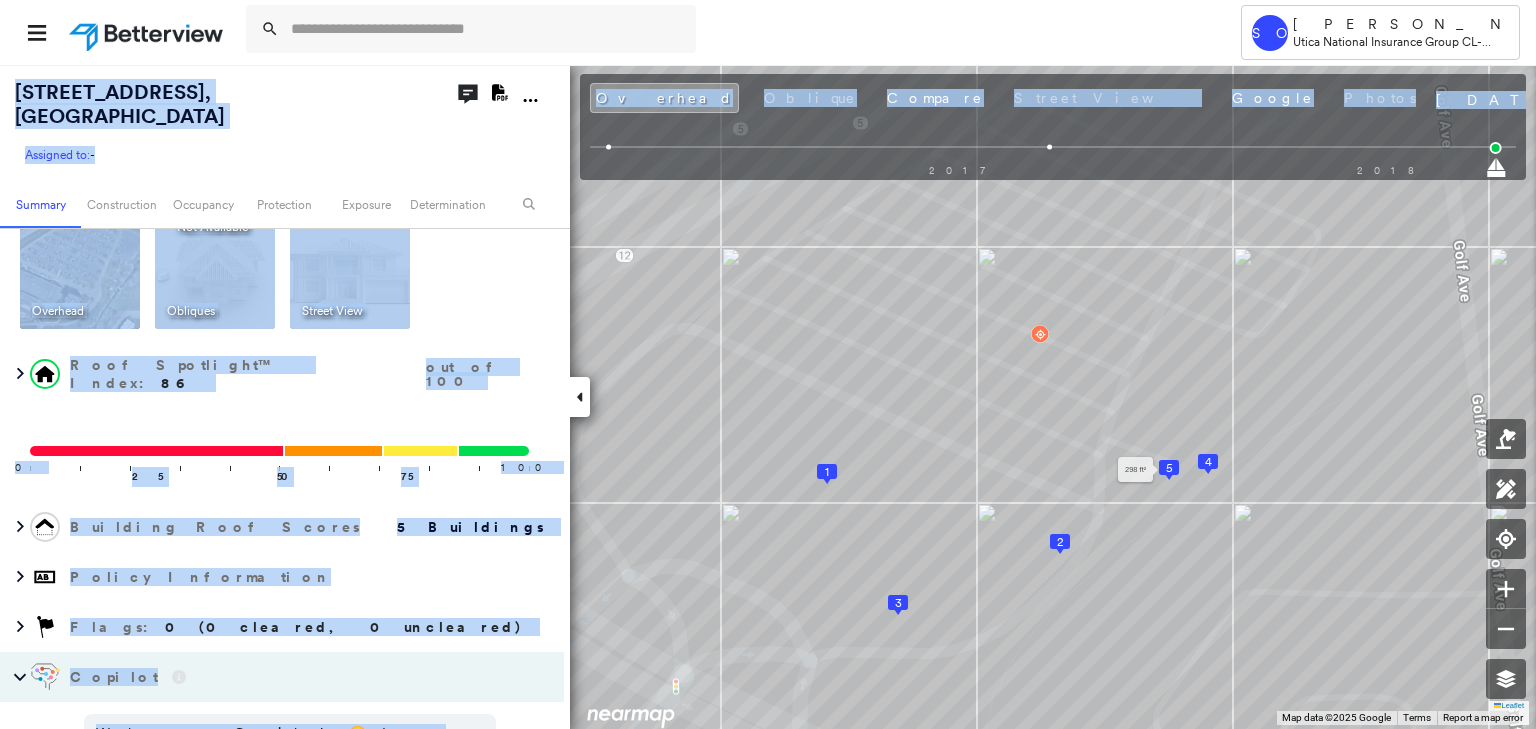 click on "5" at bounding box center [1169, 468] 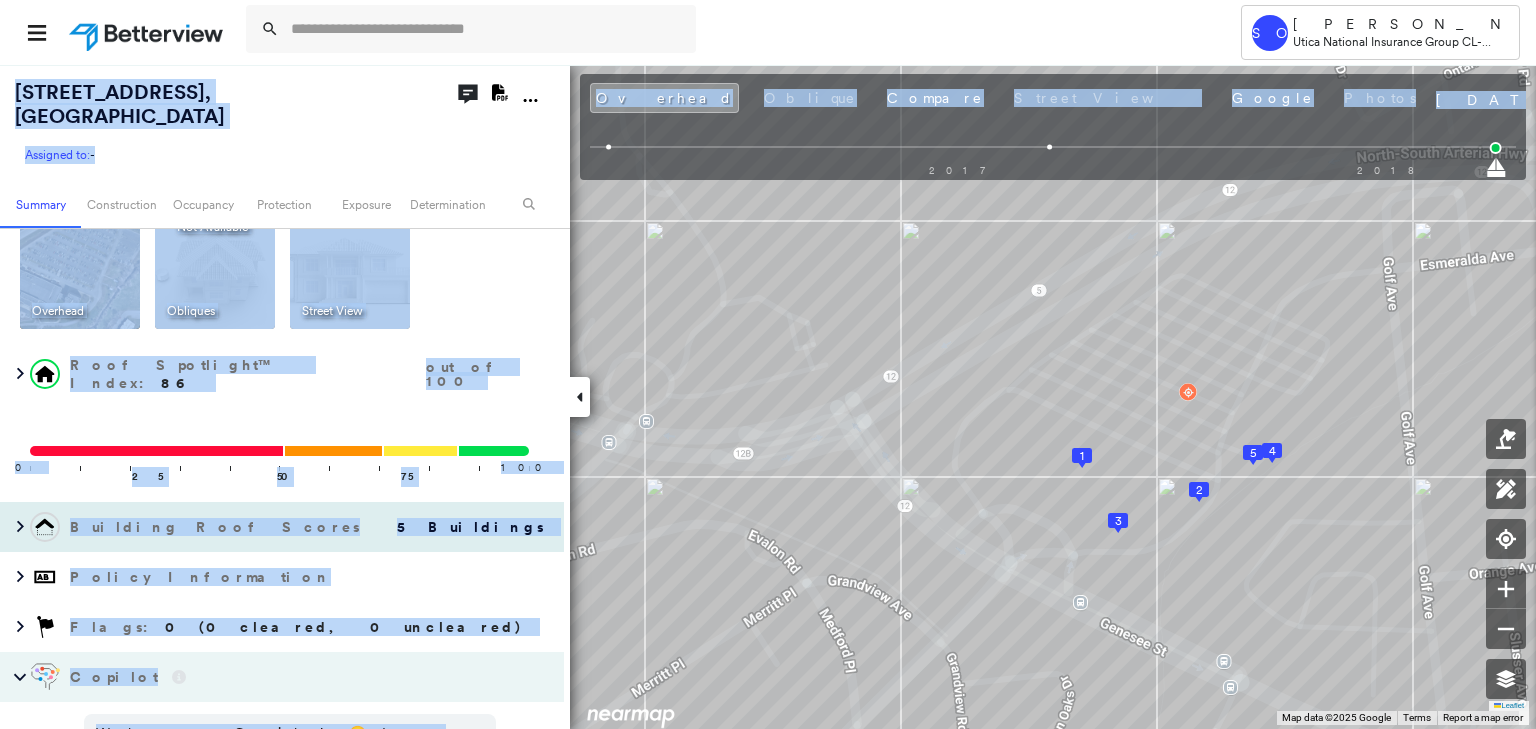 scroll, scrollTop: 0, scrollLeft: 0, axis: both 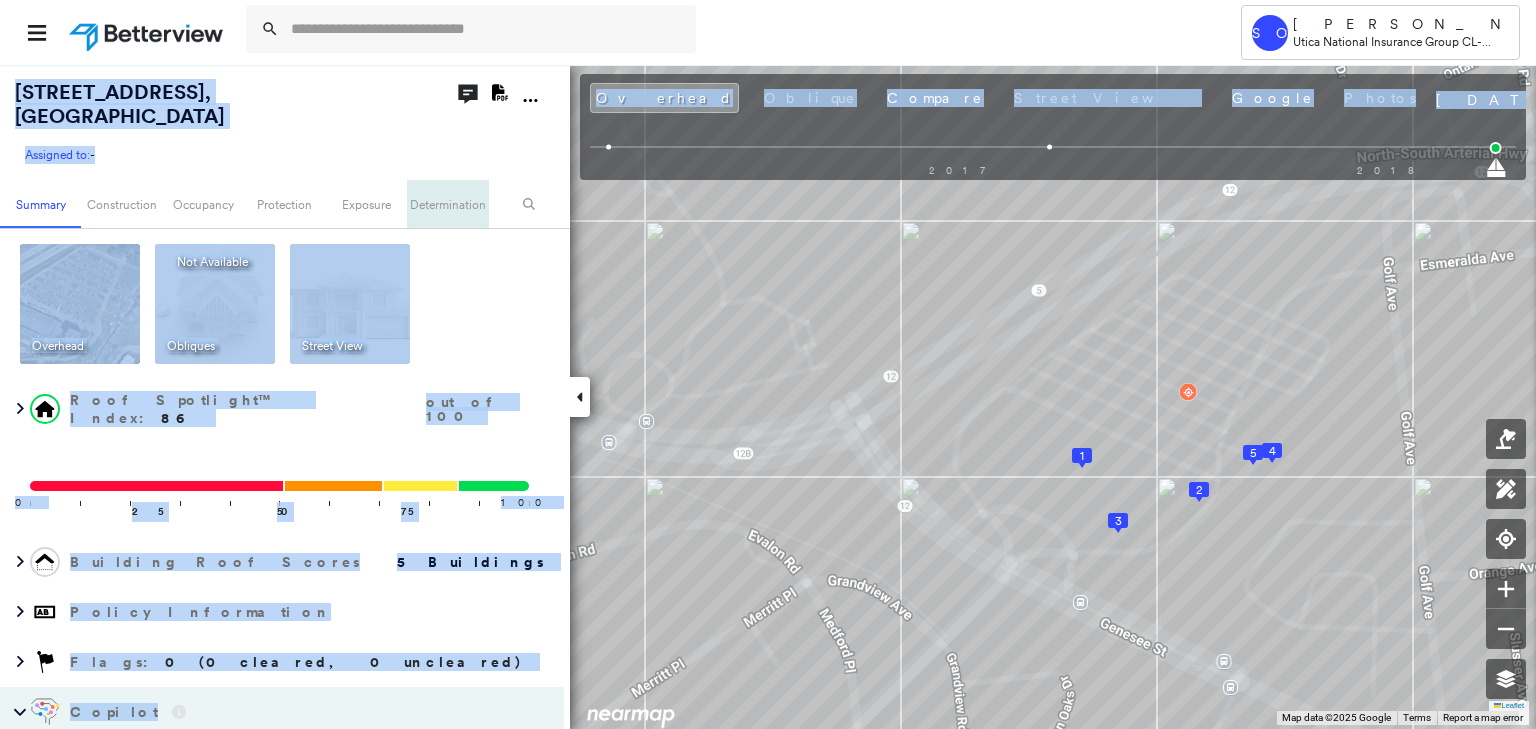 click on "Determination" at bounding box center [447, 204] 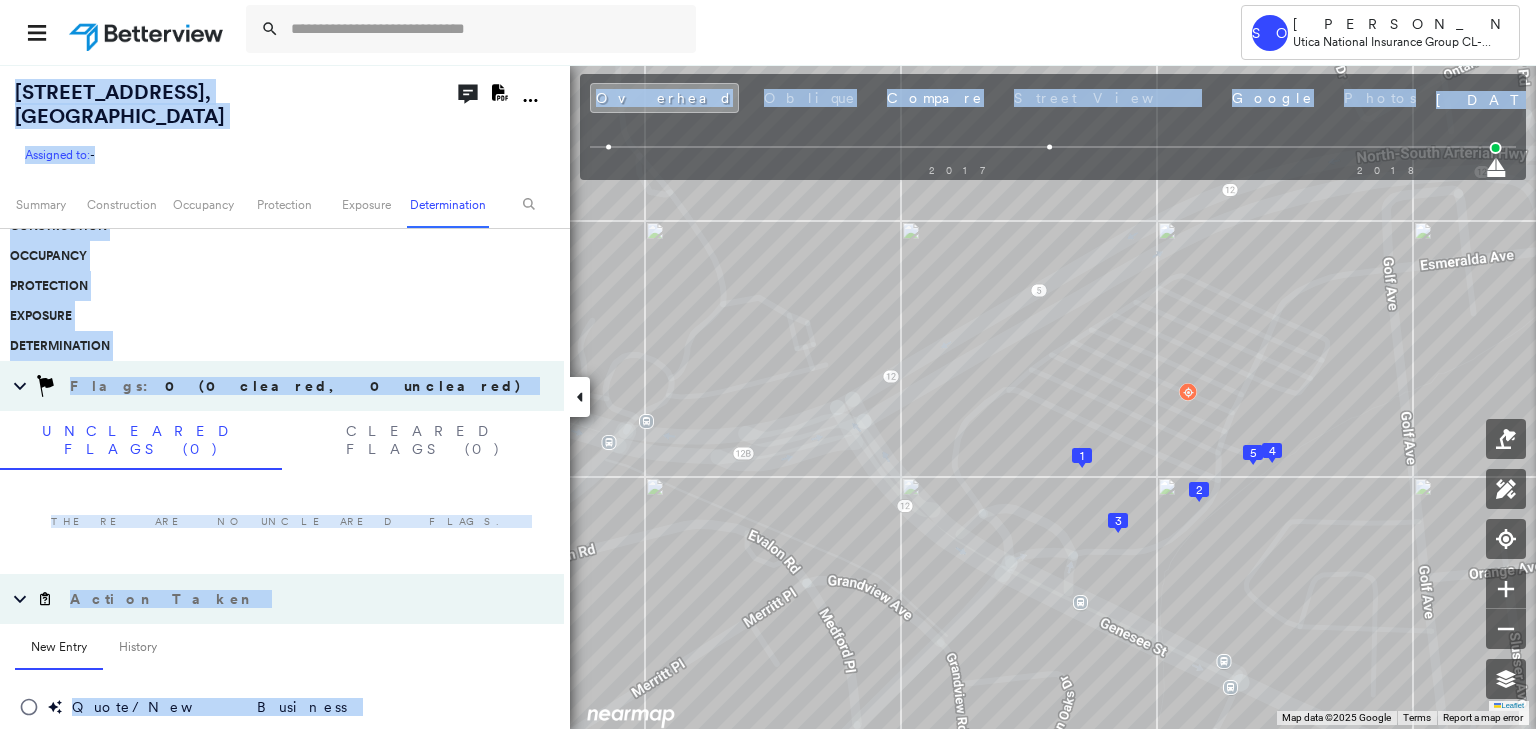 scroll, scrollTop: 889, scrollLeft: 0, axis: vertical 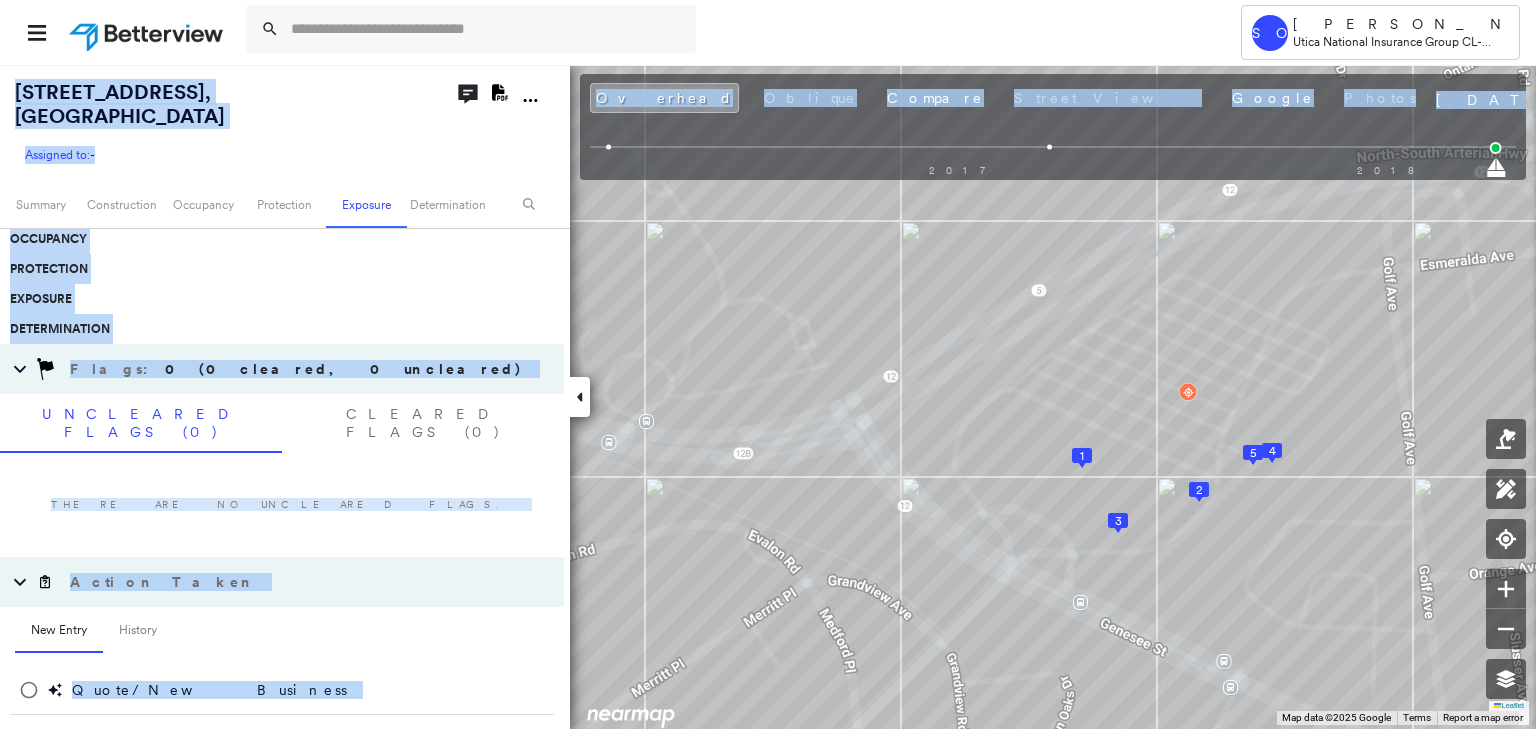 click on "There are no  uncleared  flags." at bounding box center [282, 505] 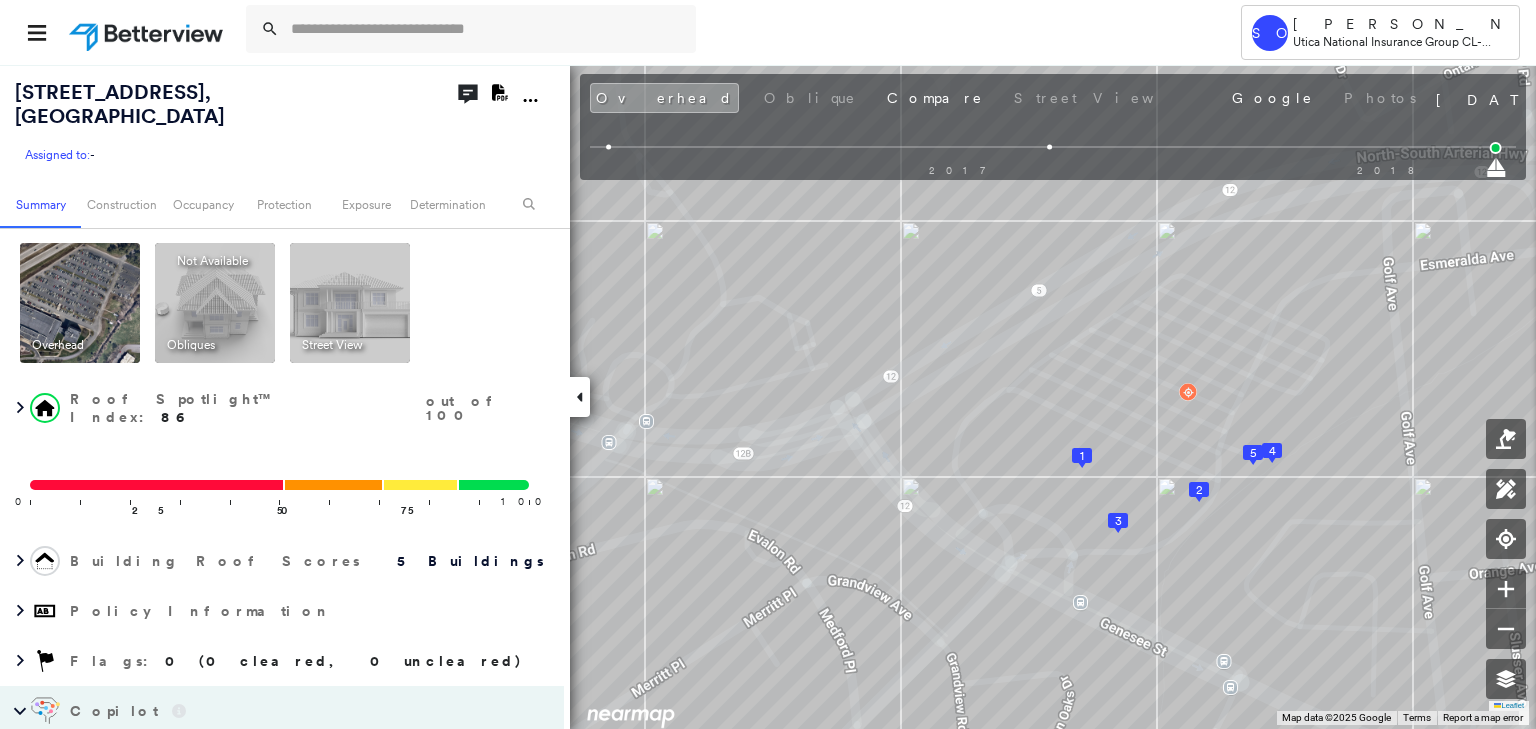 scroll, scrollTop: 0, scrollLeft: 0, axis: both 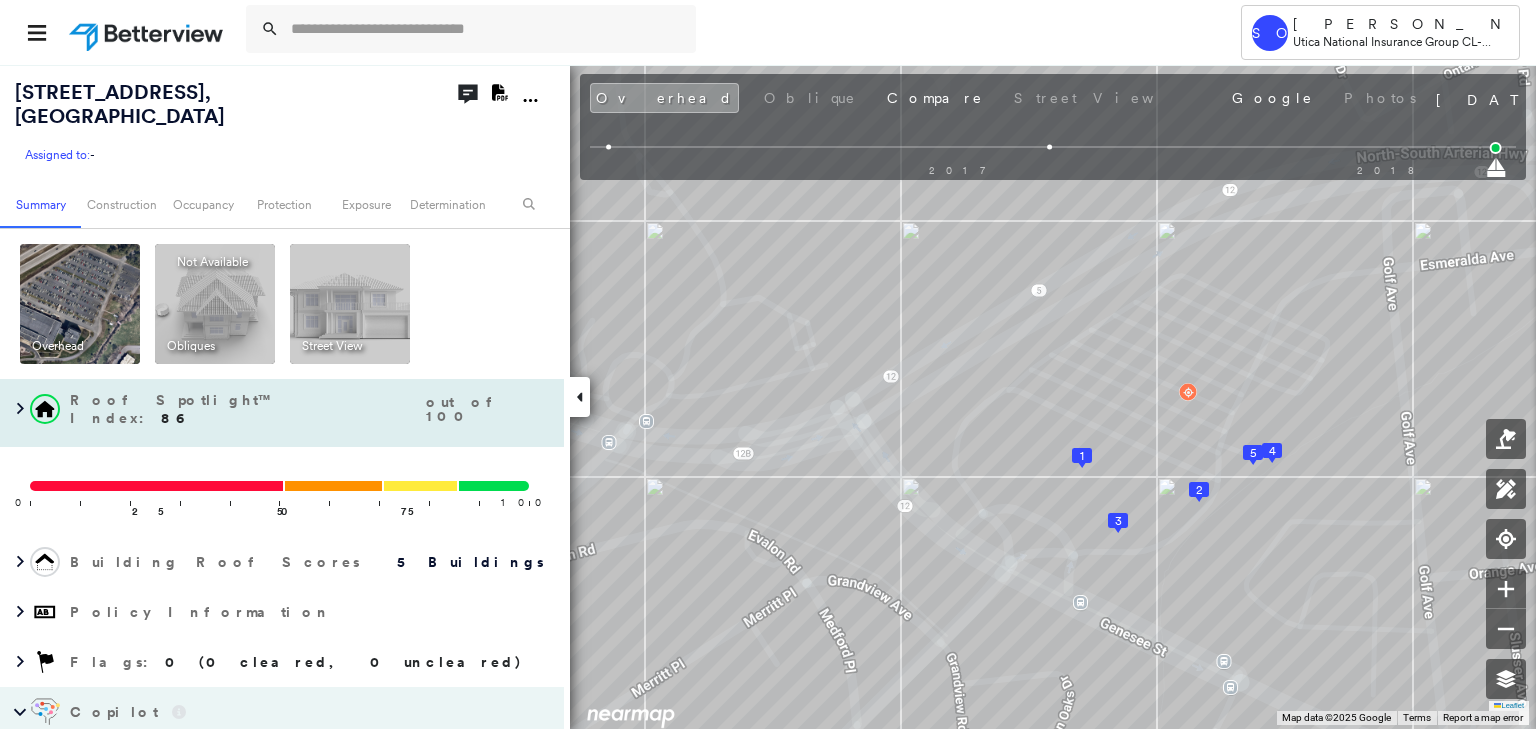 click on "Roof Spotlight™ Index :  86" at bounding box center (246, 409) 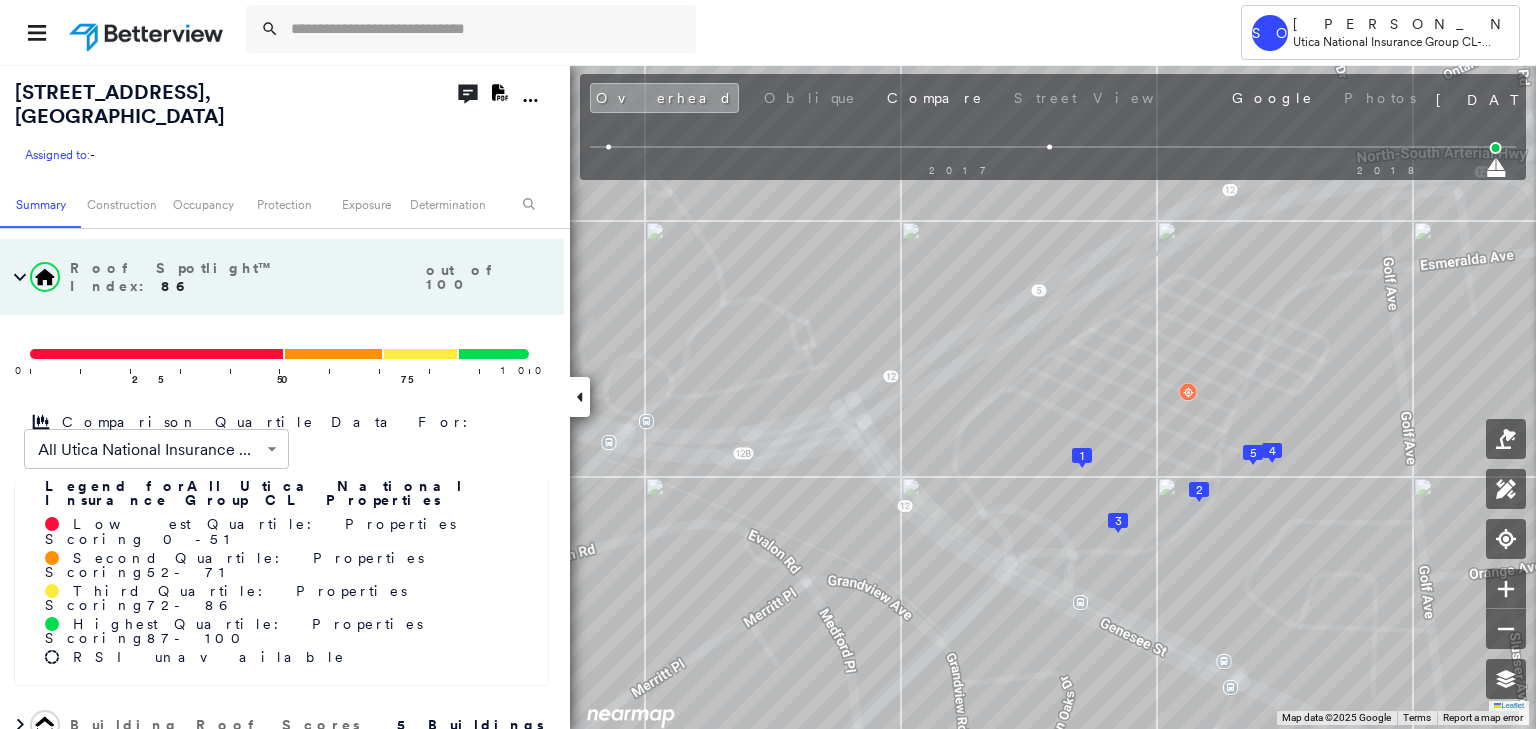 scroll, scrollTop: 160, scrollLeft: 0, axis: vertical 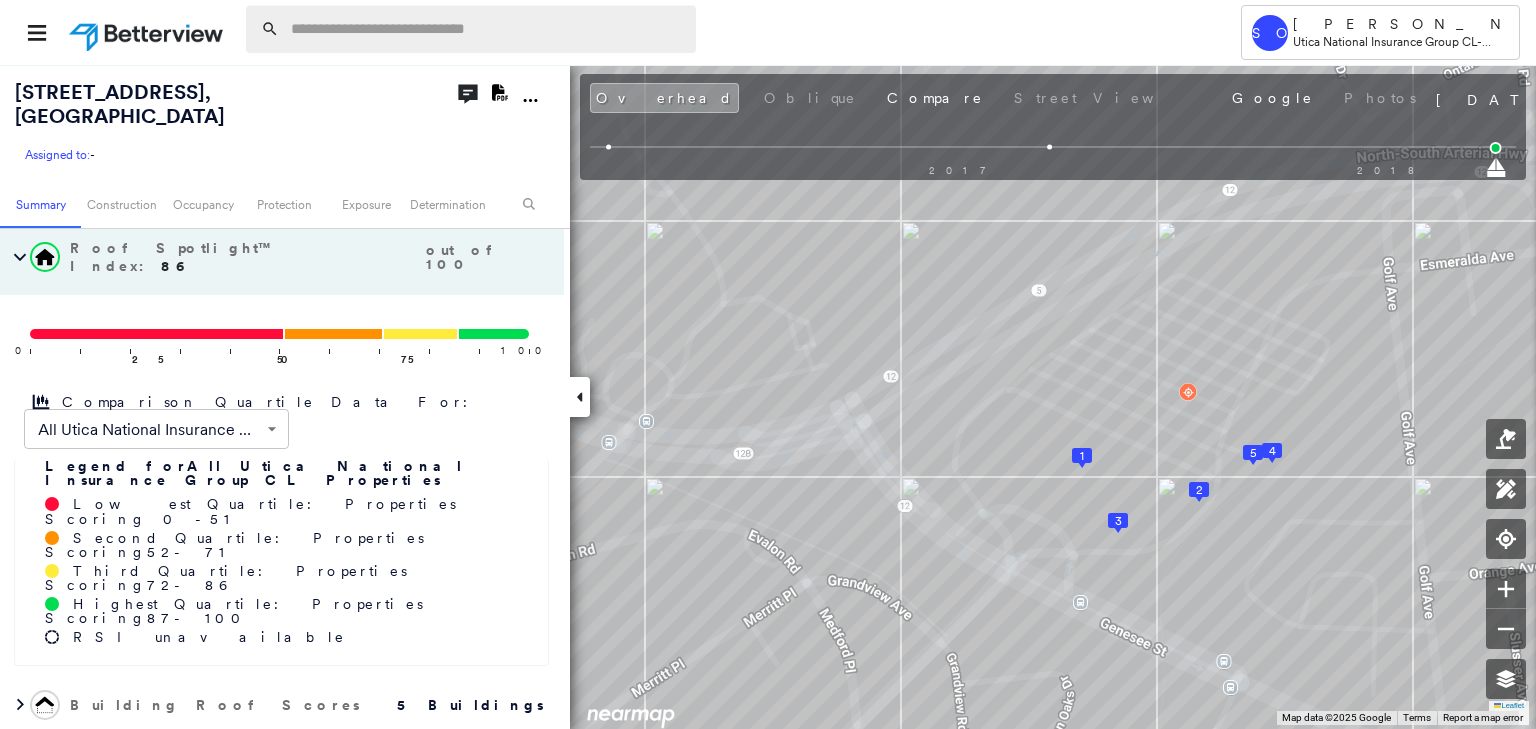 click at bounding box center (487, 29) 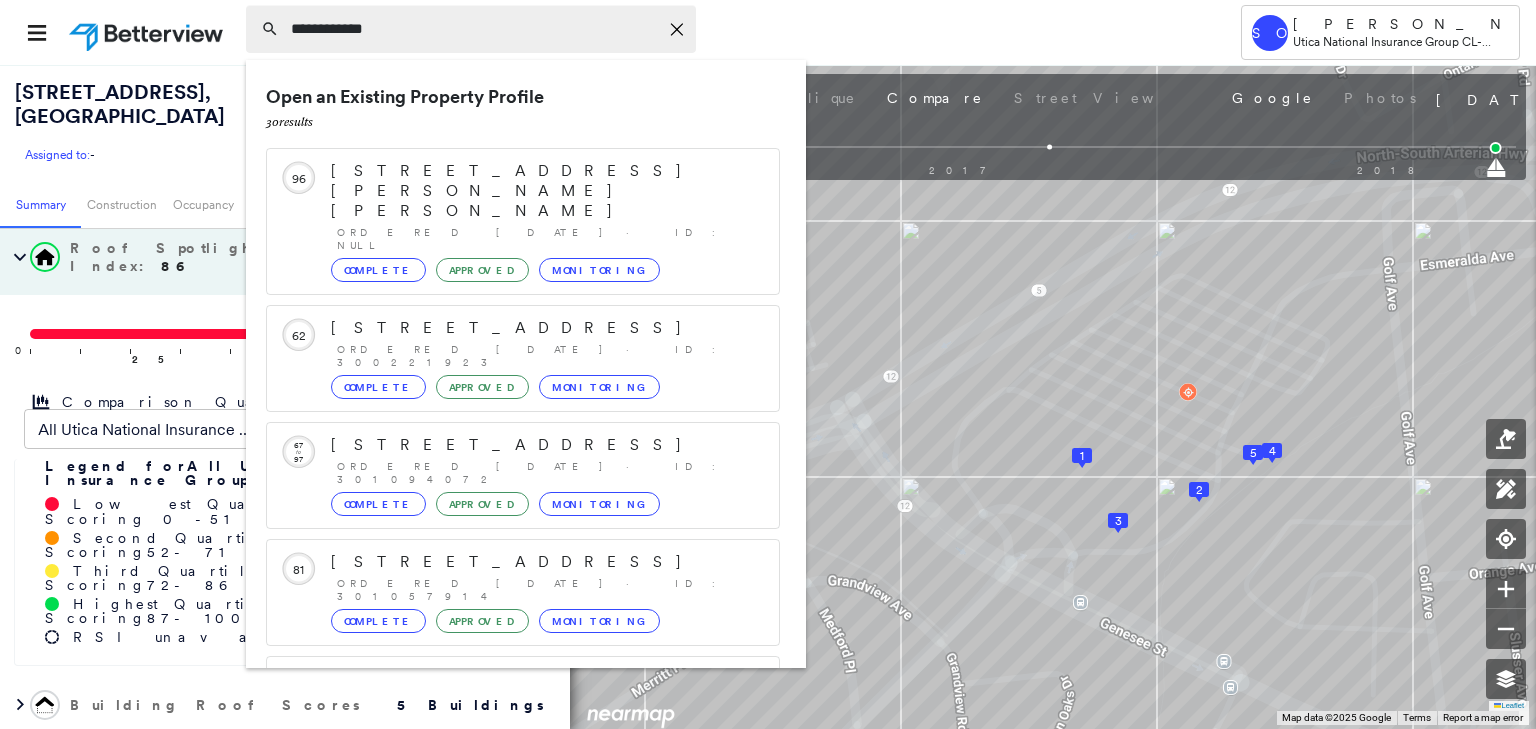 click on "**********" at bounding box center (474, 29) 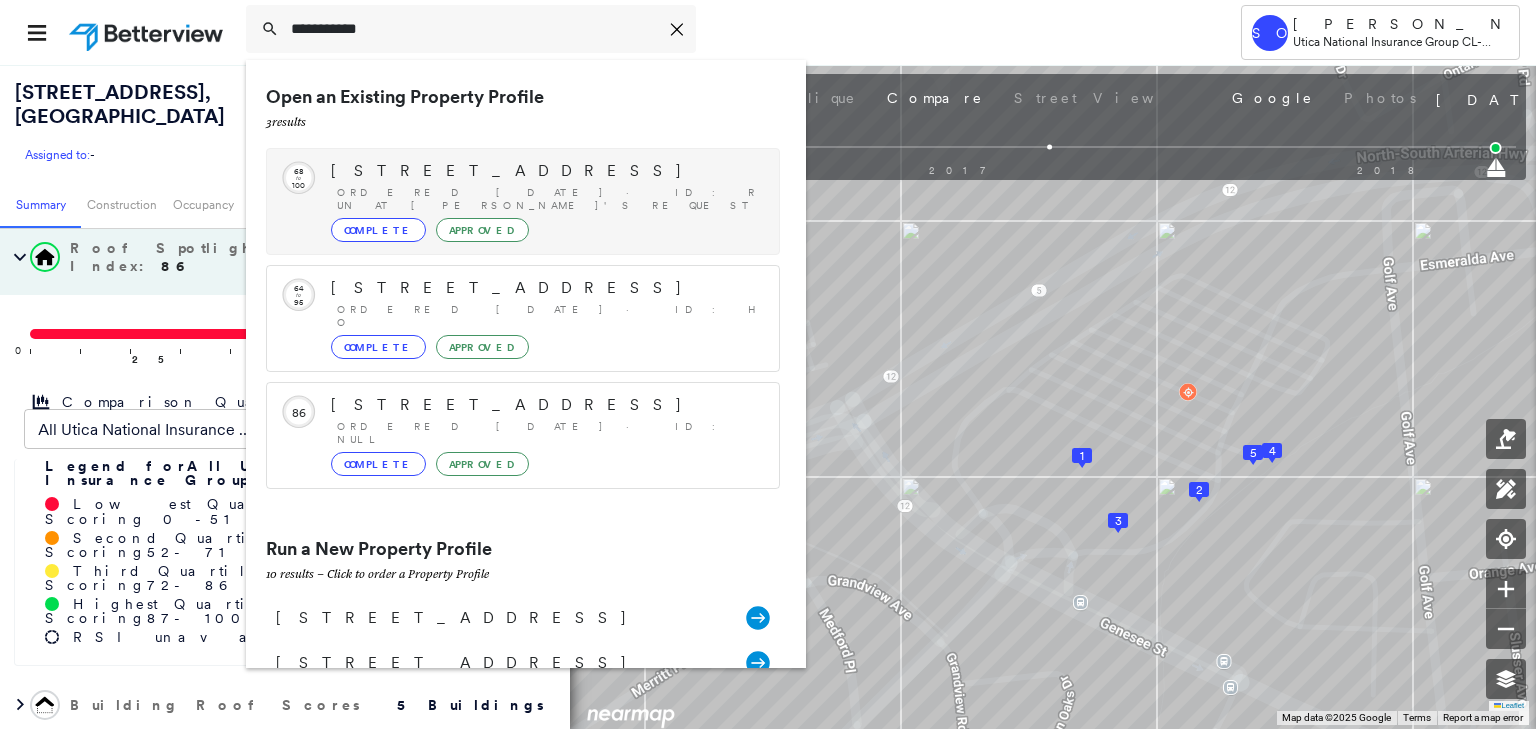 type on "**********" 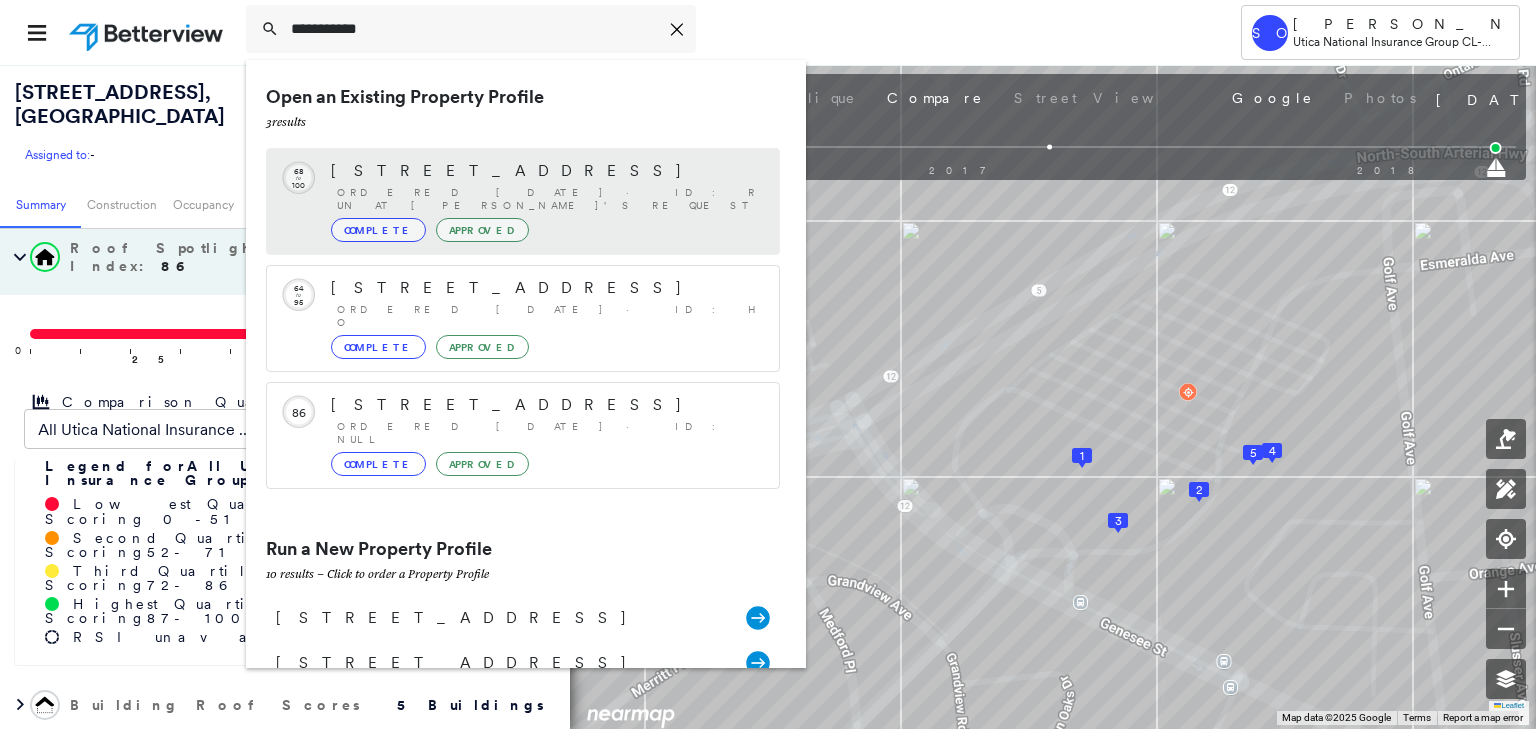 click on "Complete Approved" at bounding box center [545, 230] 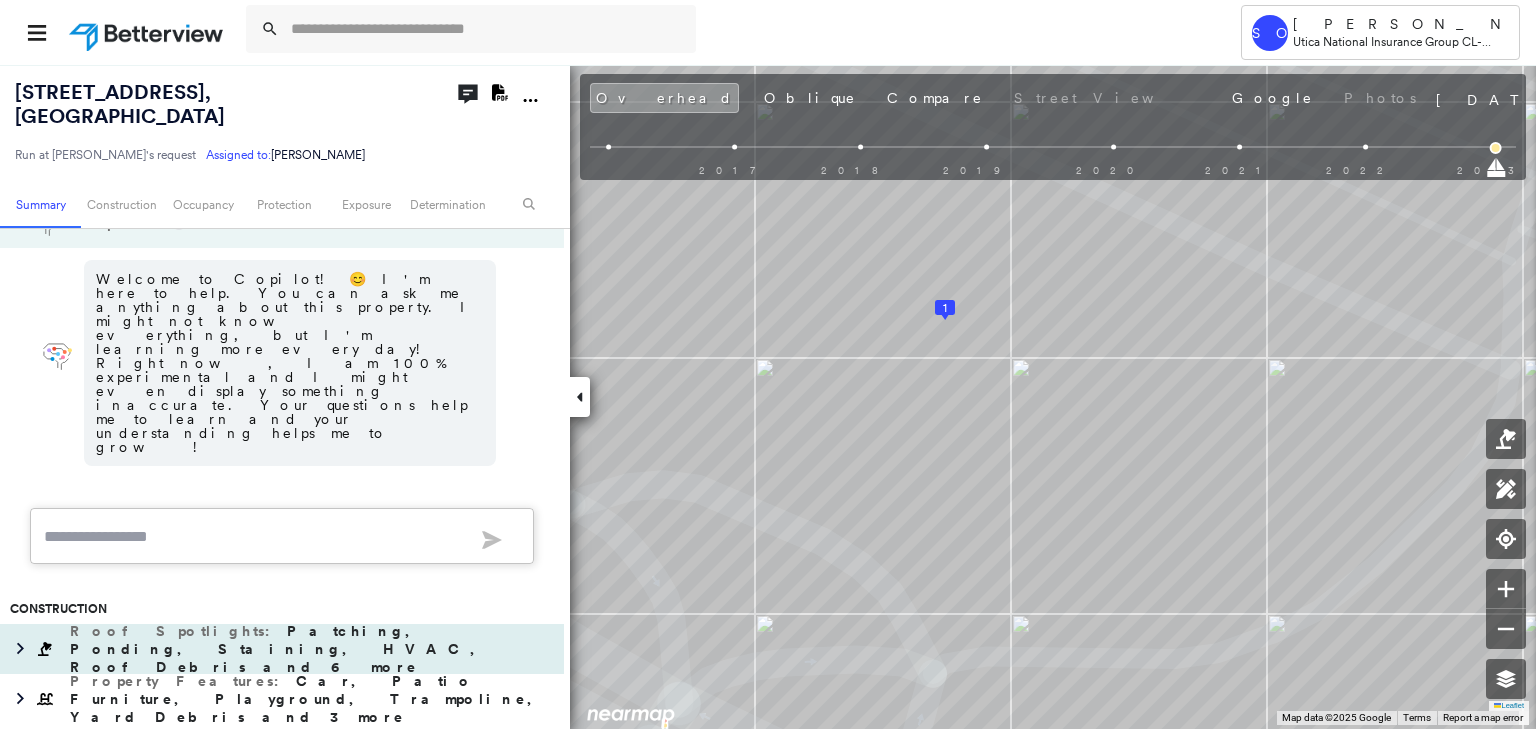 scroll, scrollTop: 89, scrollLeft: 0, axis: vertical 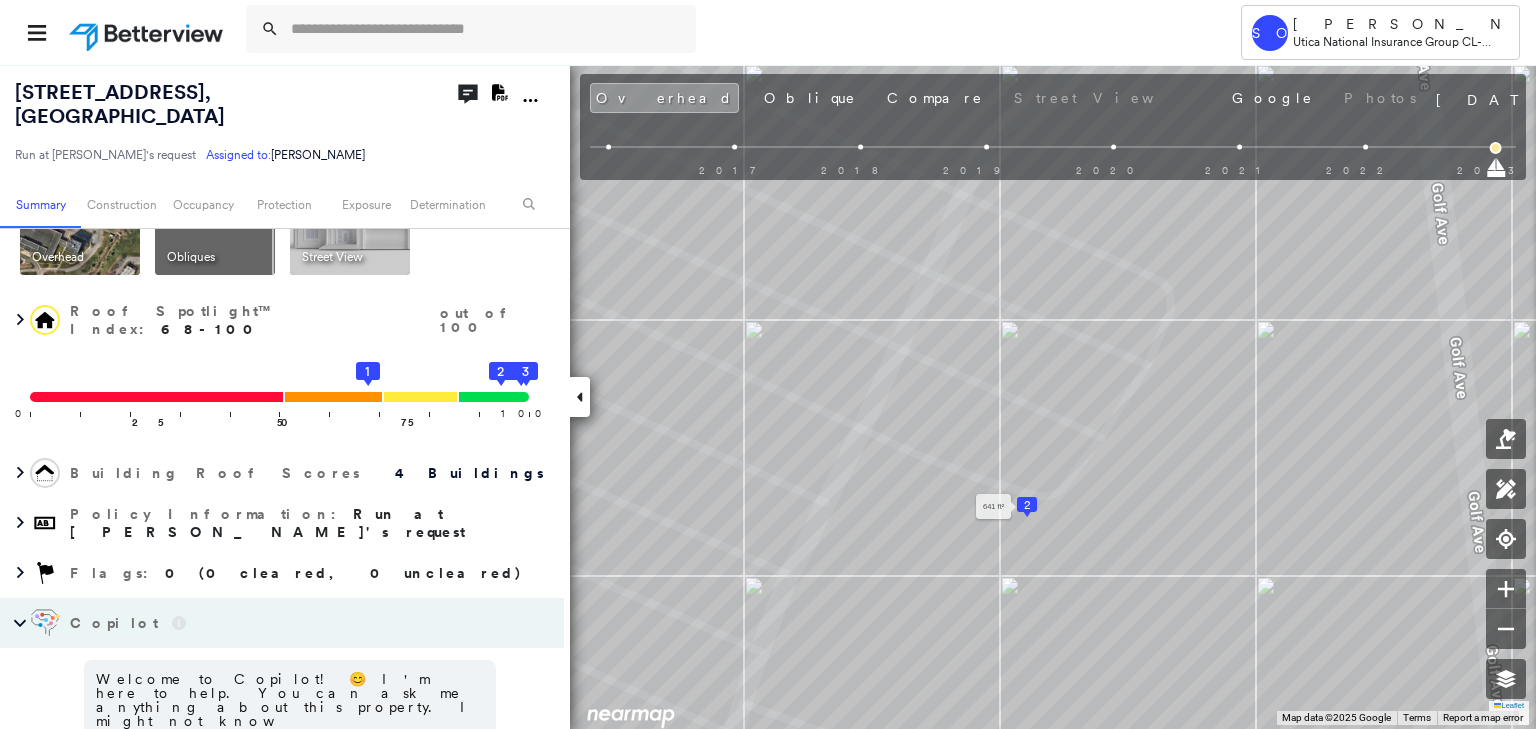 click on "2" at bounding box center [1027, 505] 